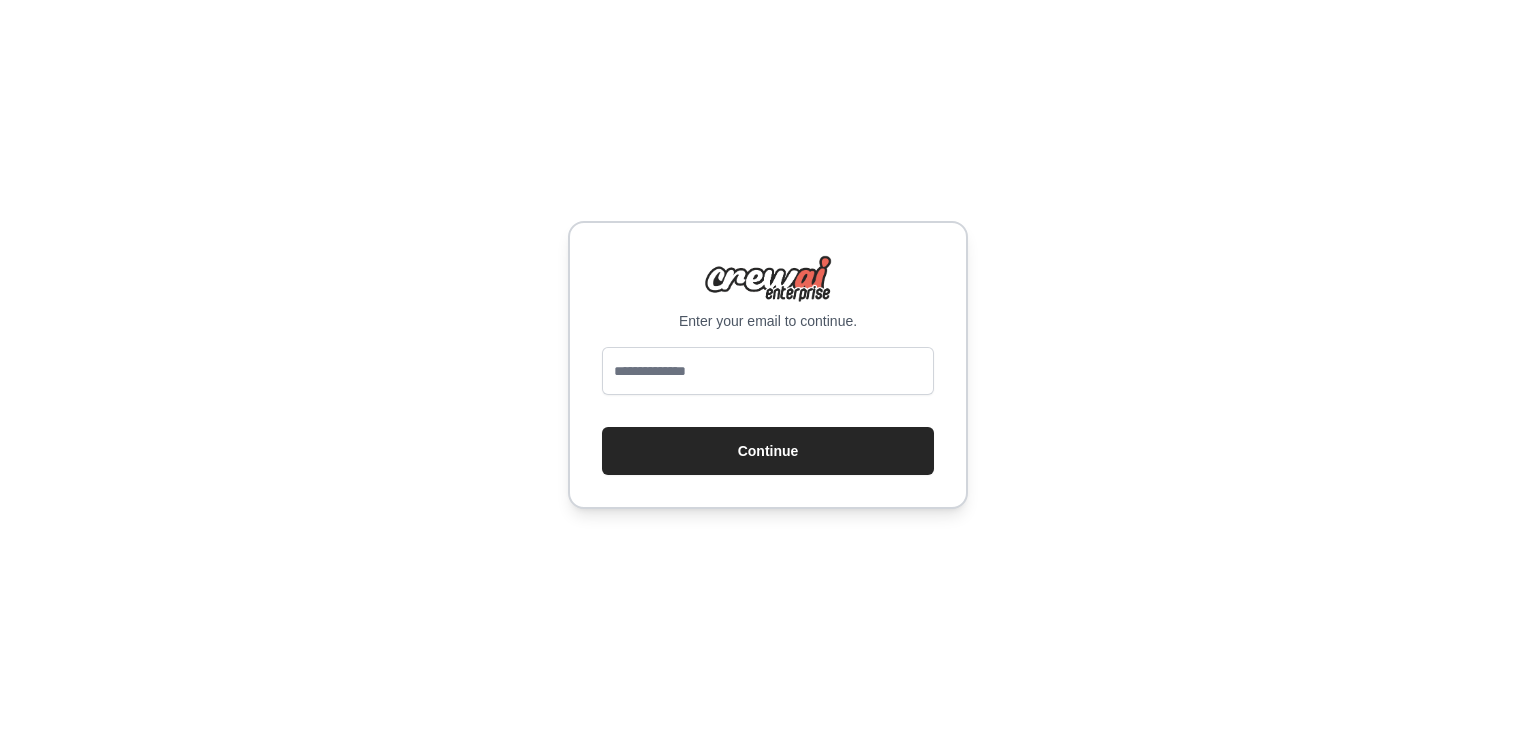 scroll, scrollTop: 0, scrollLeft: 0, axis: both 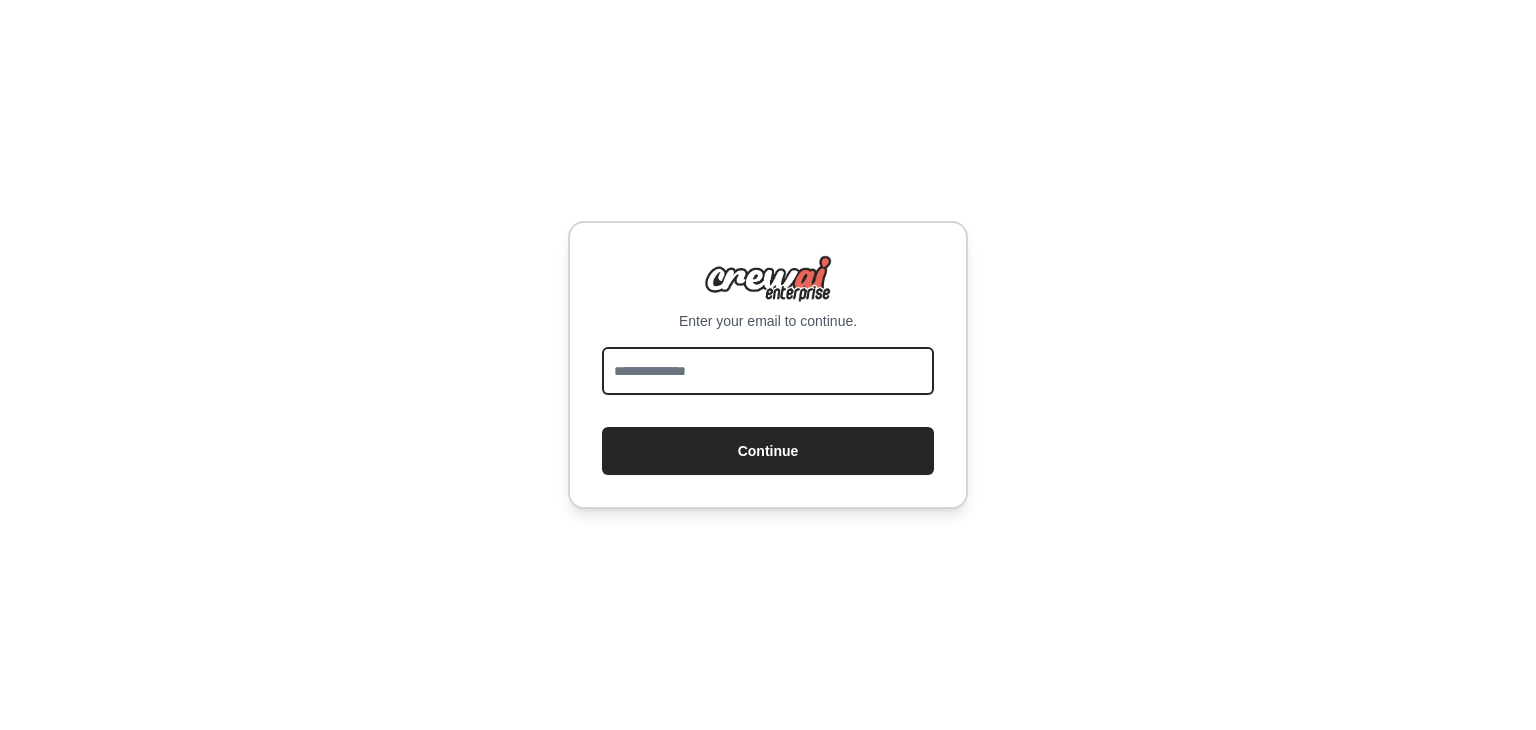 click at bounding box center [768, 371] 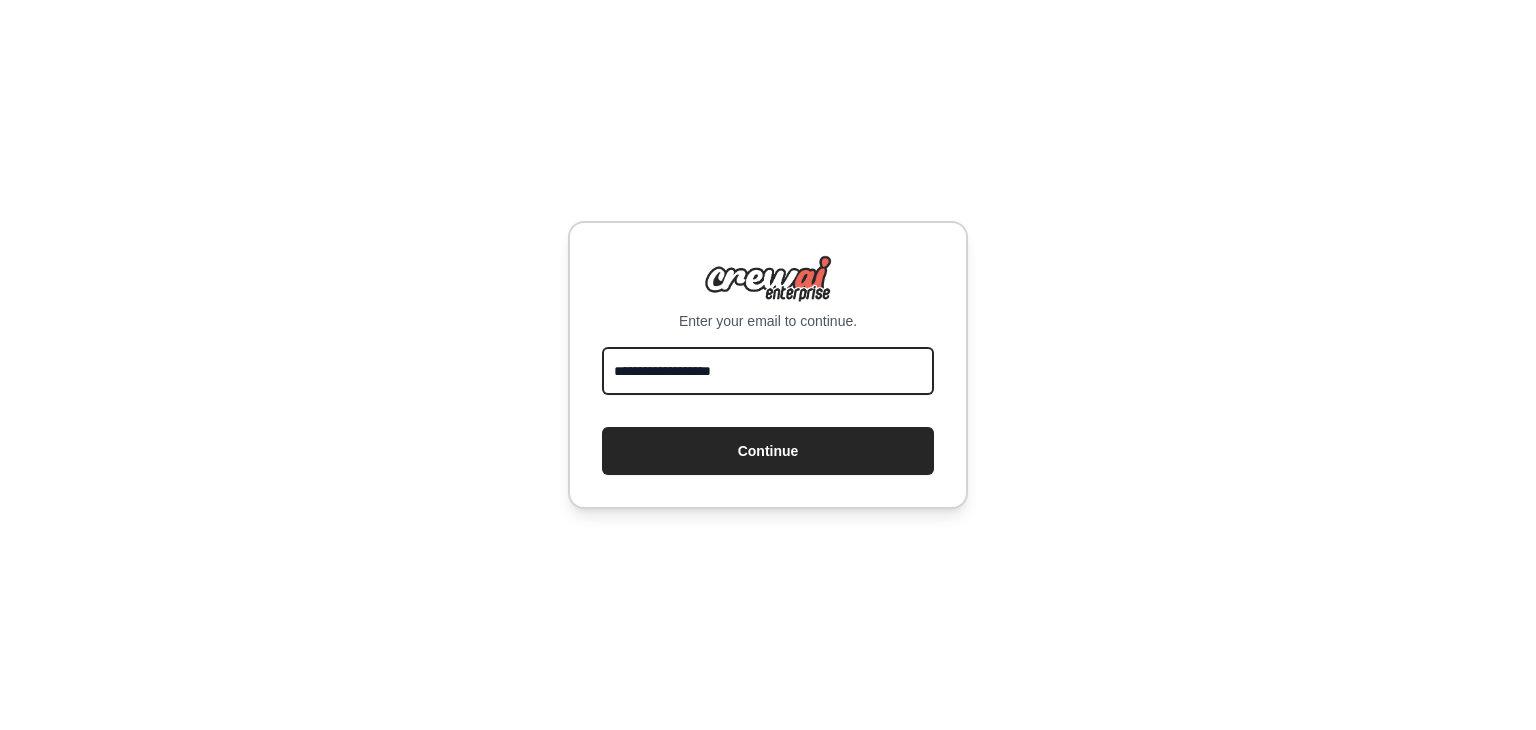 type on "**********" 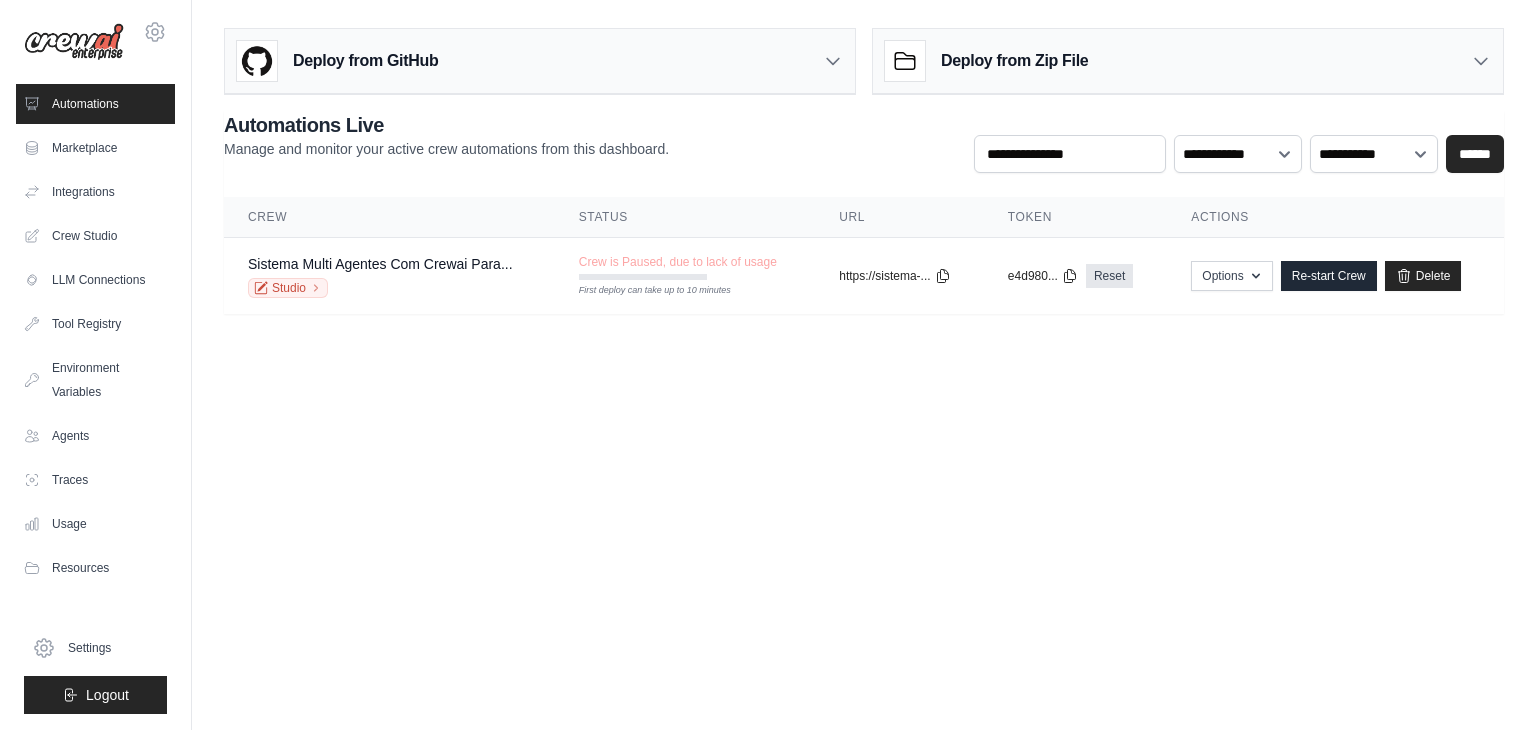 scroll, scrollTop: 0, scrollLeft: 0, axis: both 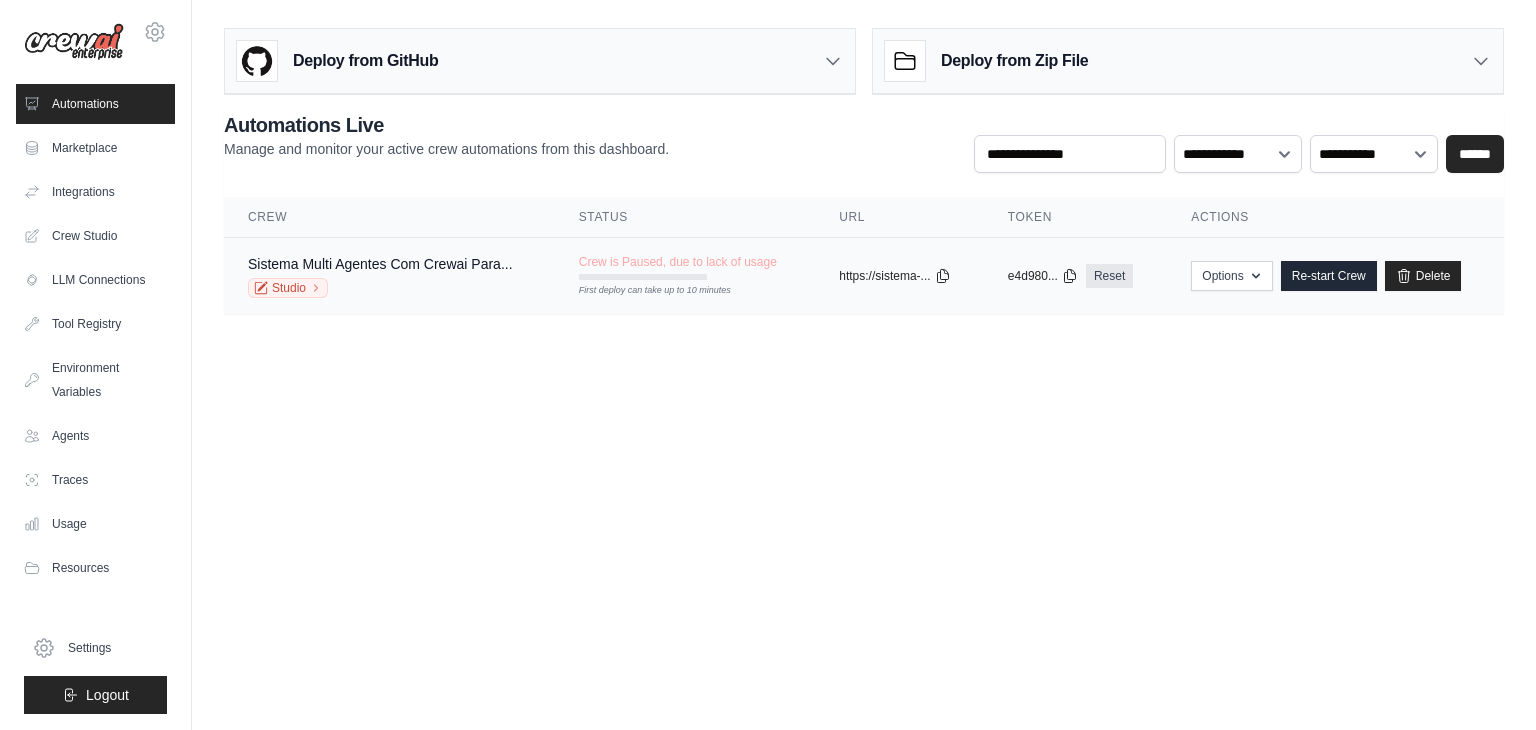 click on "Studio" at bounding box center (380, 288) 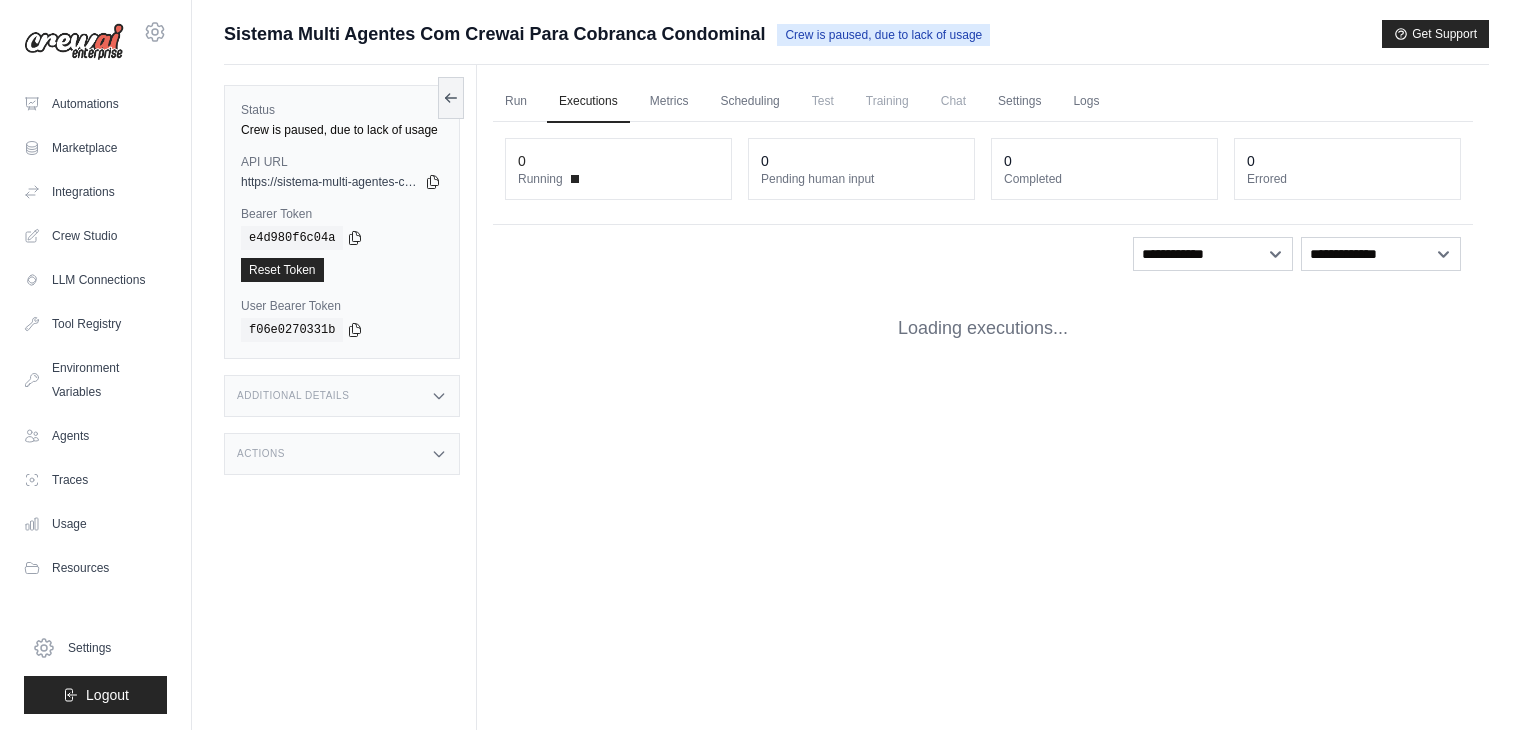 scroll, scrollTop: 0, scrollLeft: 0, axis: both 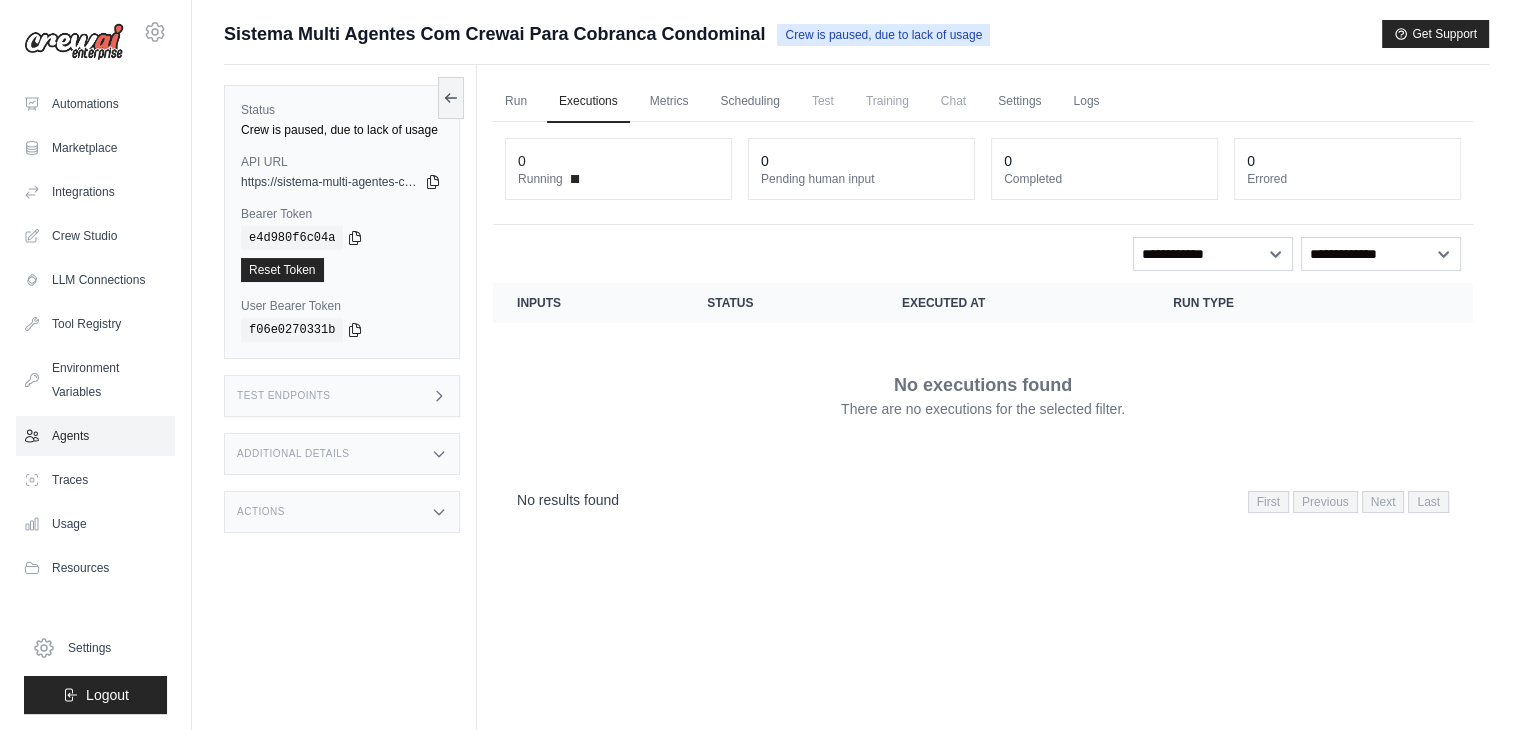 click on "Agents" at bounding box center [95, 436] 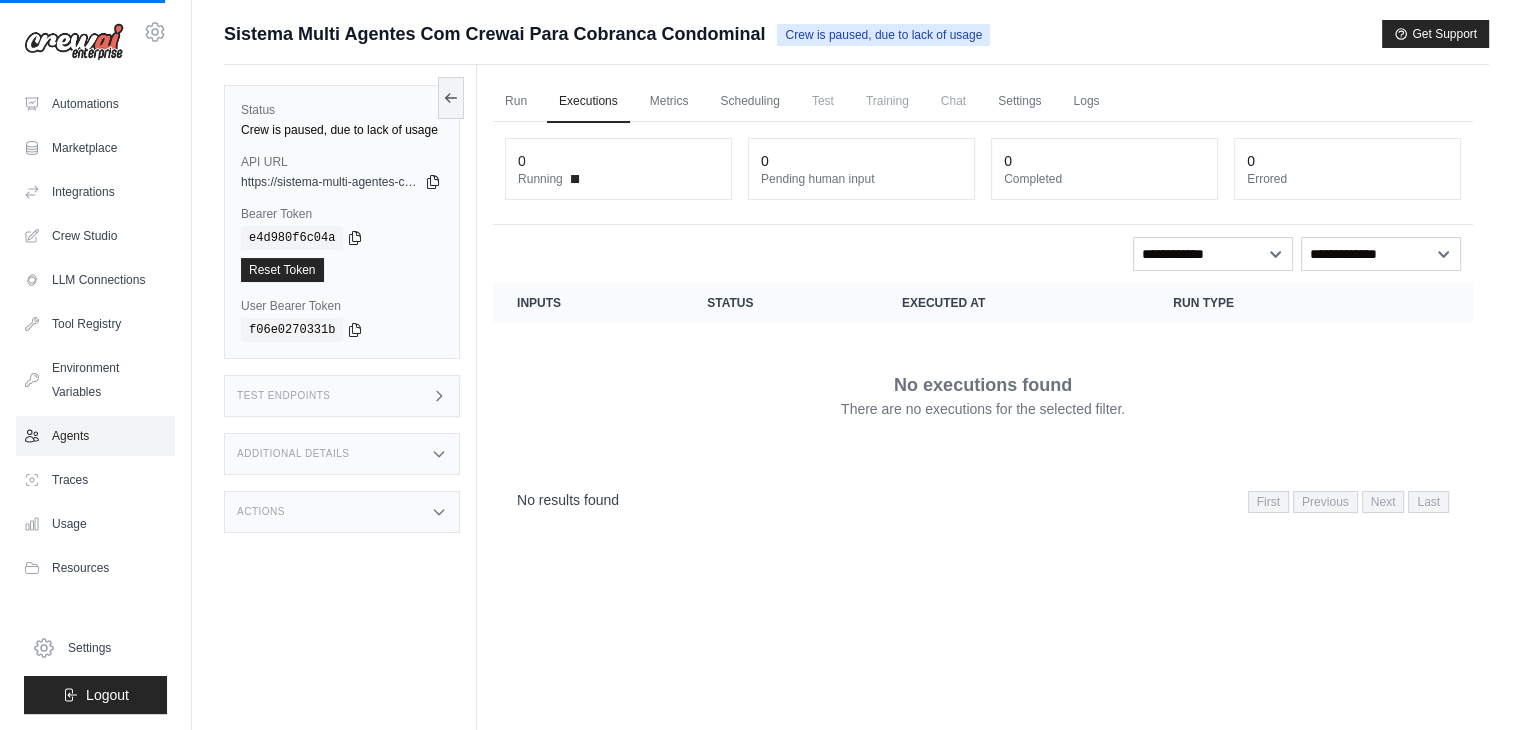 click on "Agents" at bounding box center (95, 436) 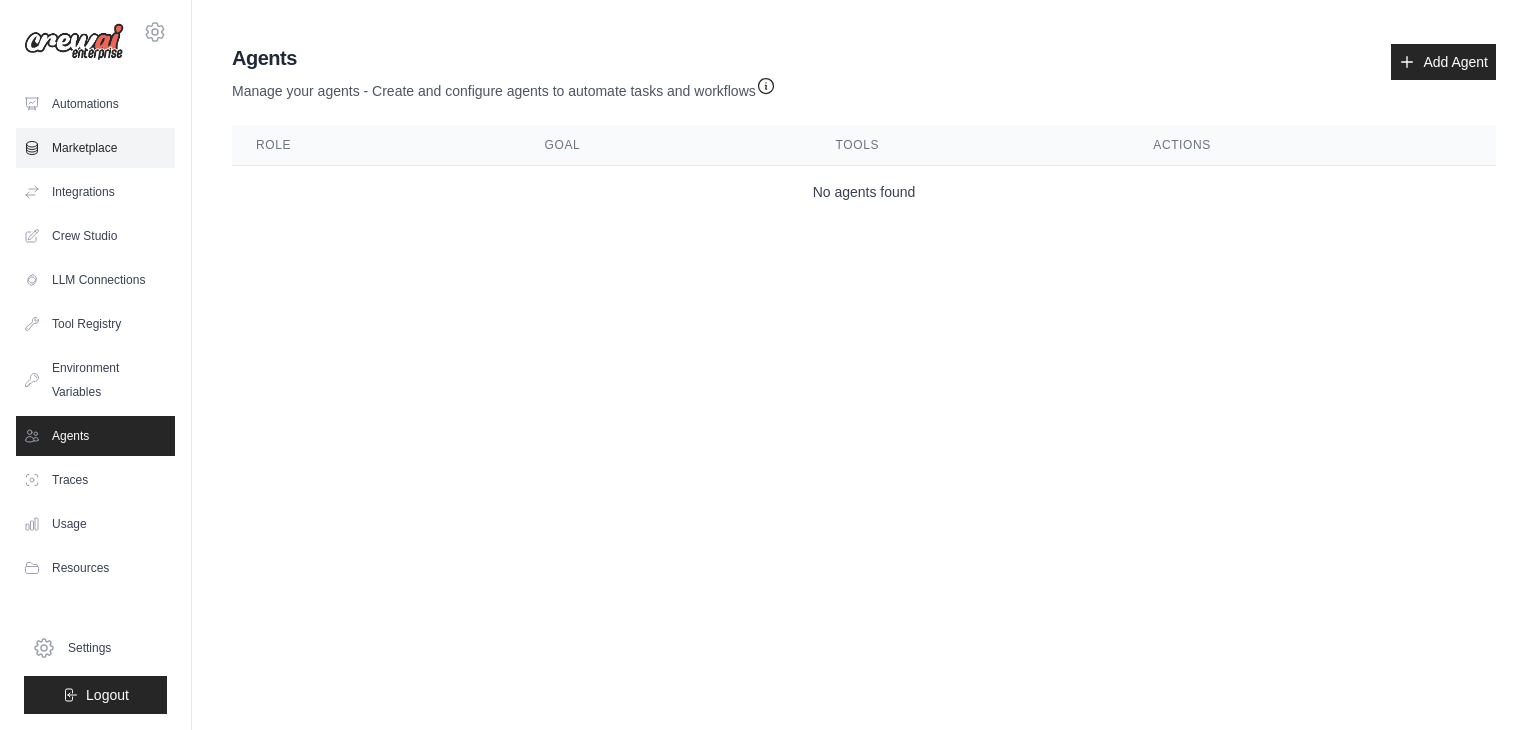 click on "Marketplace" at bounding box center [95, 148] 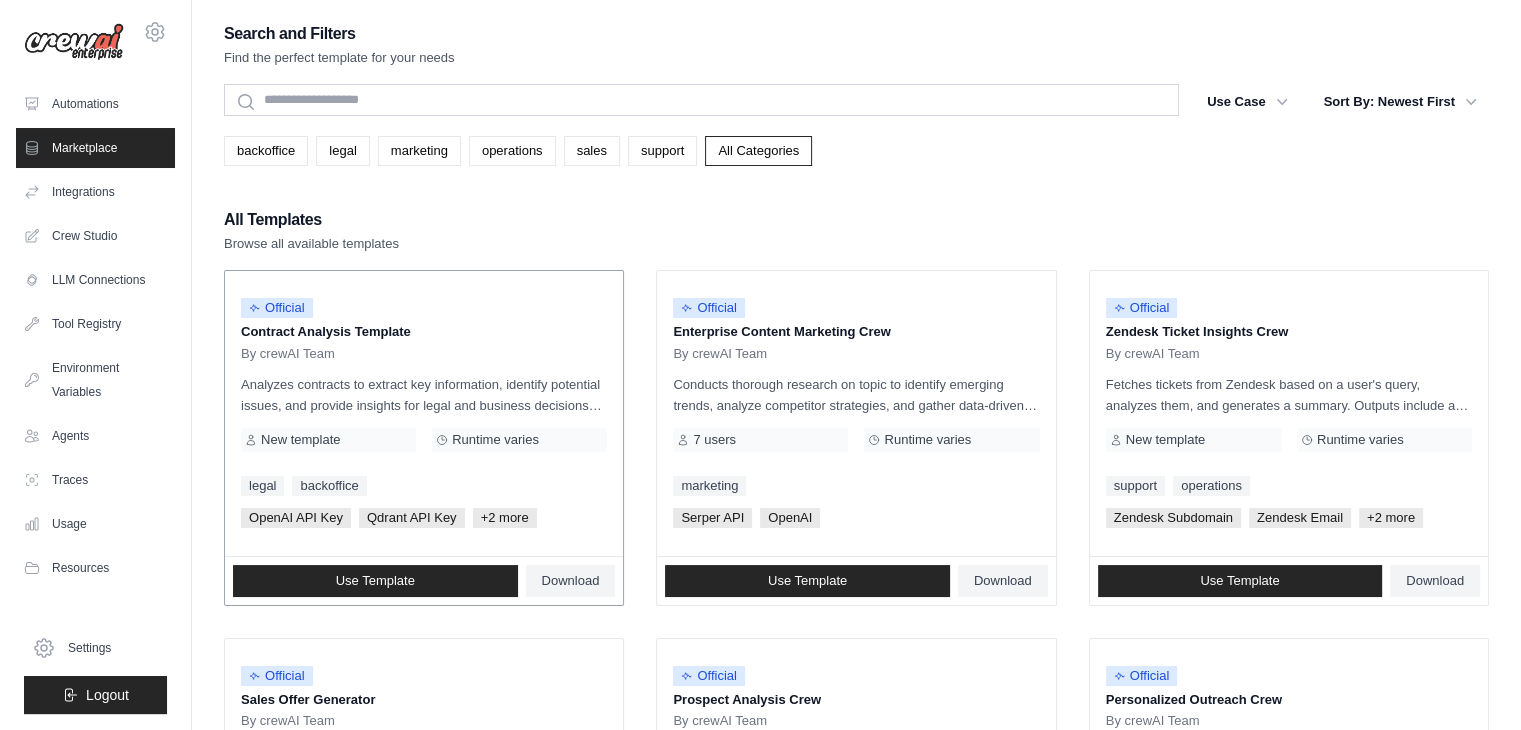 click on "Analyzes contracts to extract key information, identify potential issues, and provide insights for legal and business decisions using a qdrant vector database." at bounding box center (424, 395) 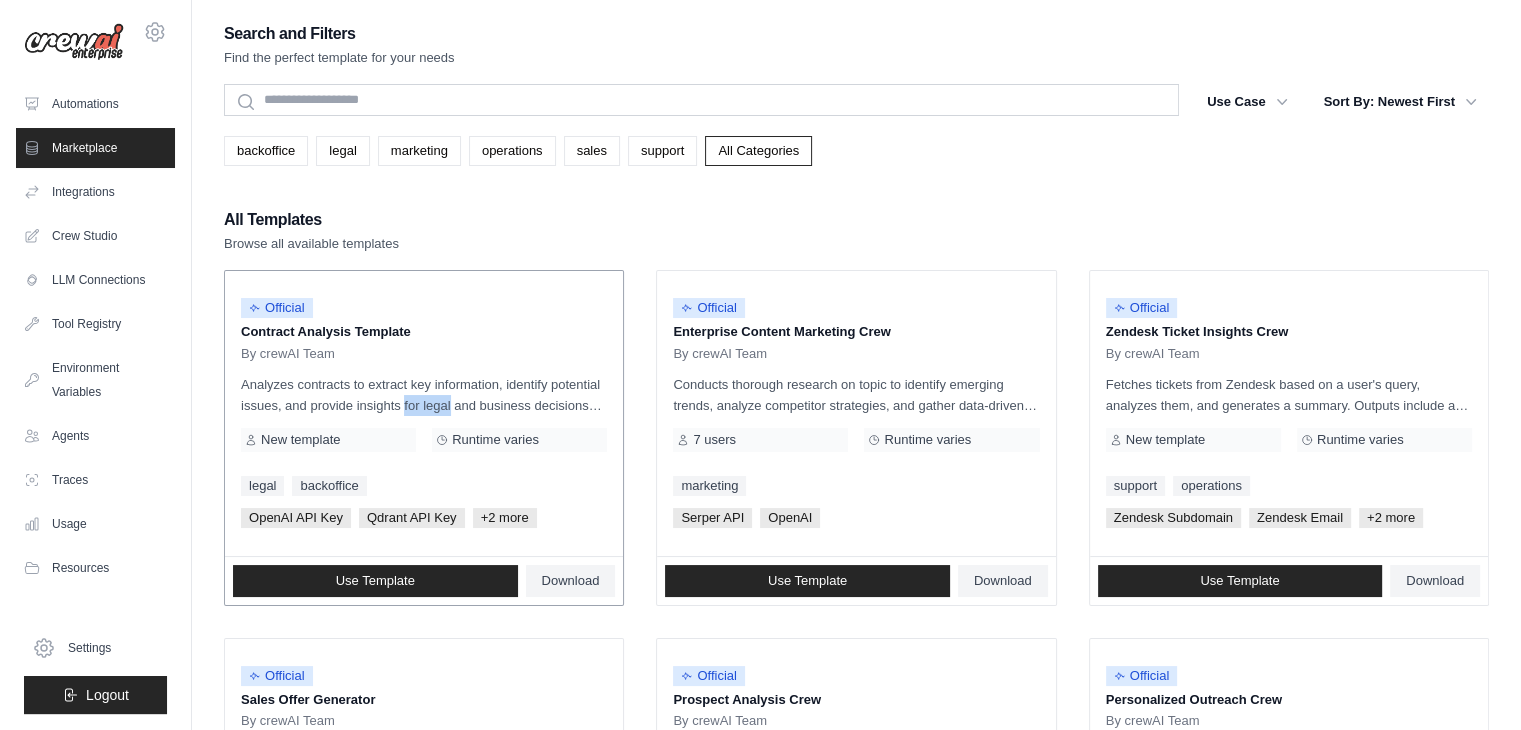 click on "Analyzes contracts to extract key information, identify potential issues, and provide insights for legal and business decisions using a qdrant vector database." at bounding box center (424, 395) 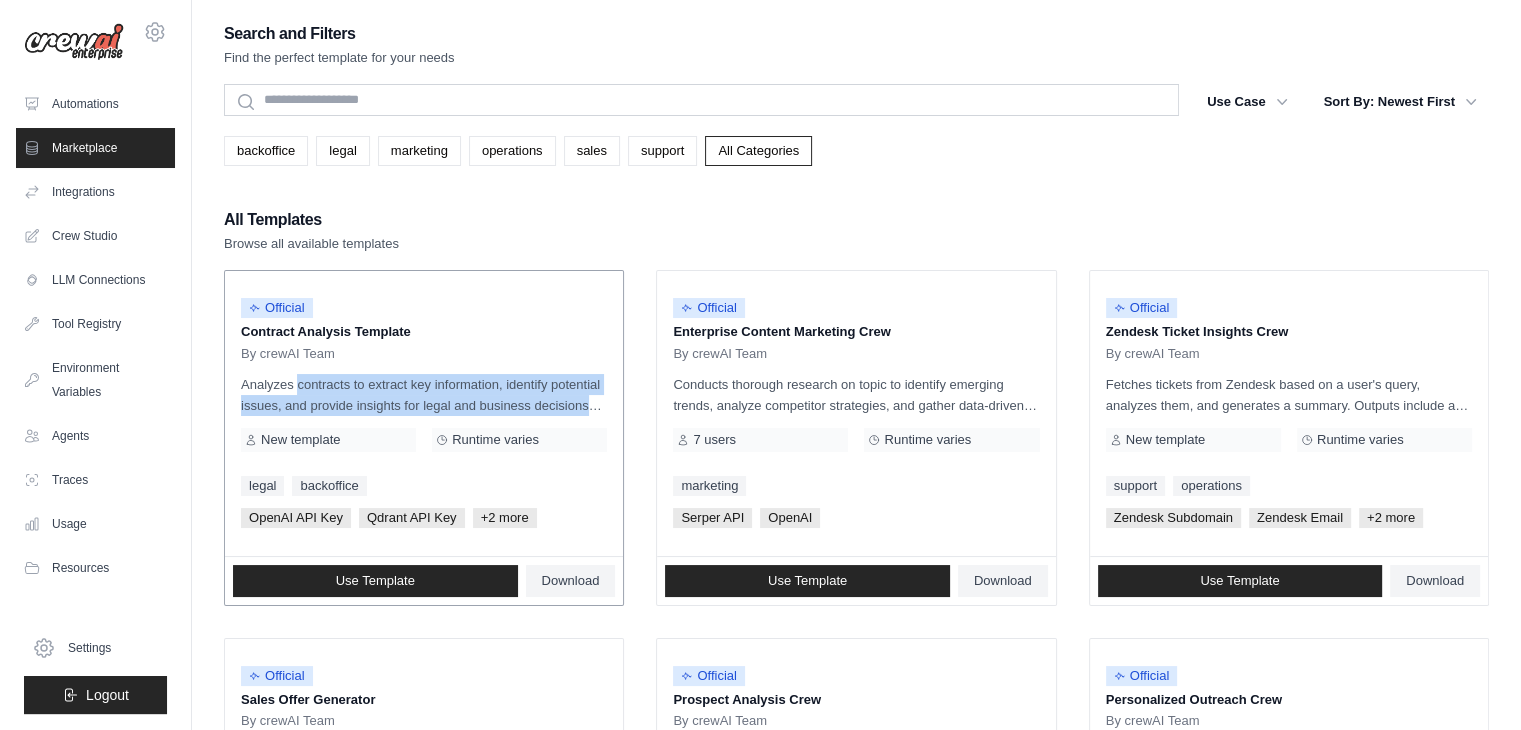 click on "Analyzes contracts to extract key information, identify potential issues, and provide insights for legal and business decisions using a qdrant vector database." at bounding box center [424, 395] 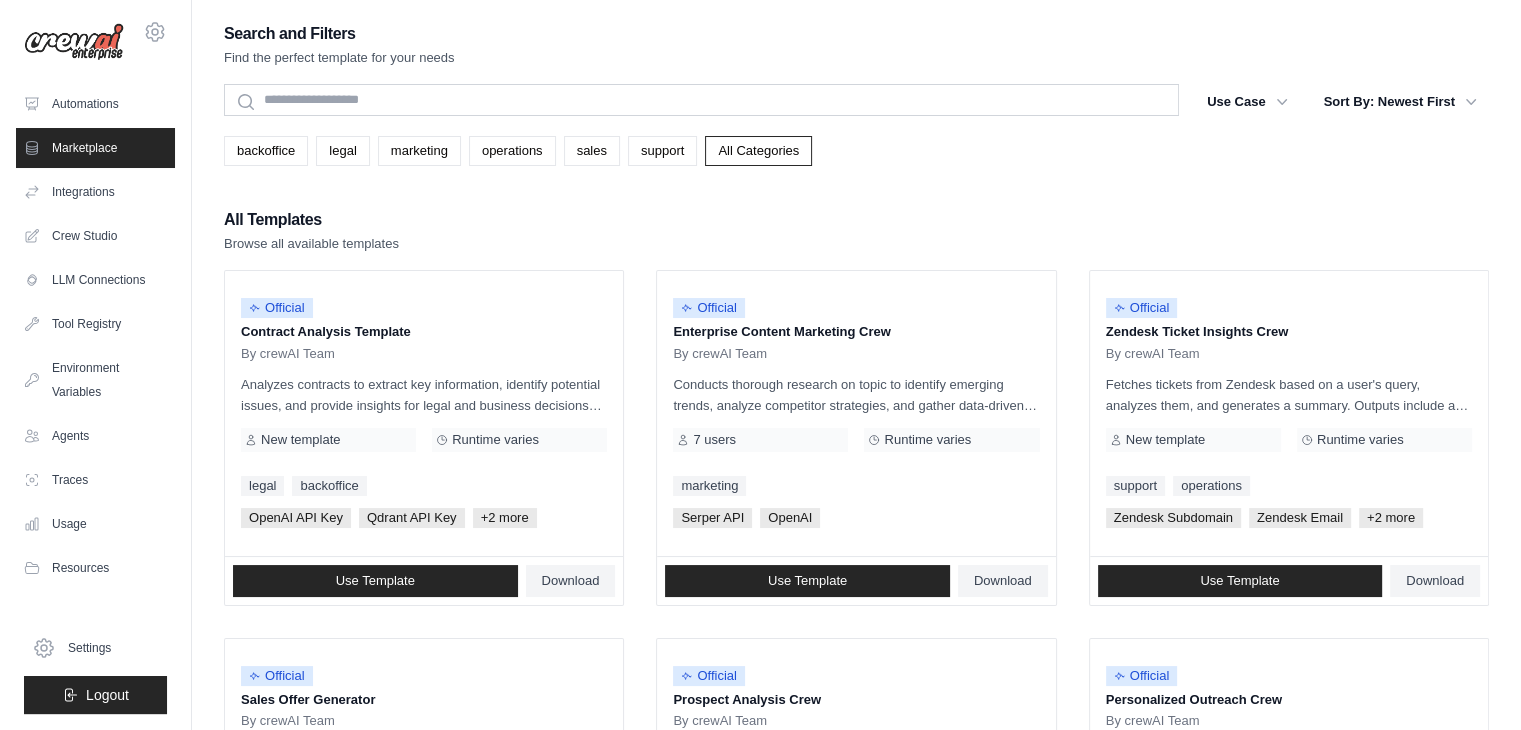 click on "Search and Filters
Find the perfect template for your needs
Search
Use Case
backoffice
legal
marketing
operations
sales
support
Clear All Filters" at bounding box center [856, 914] 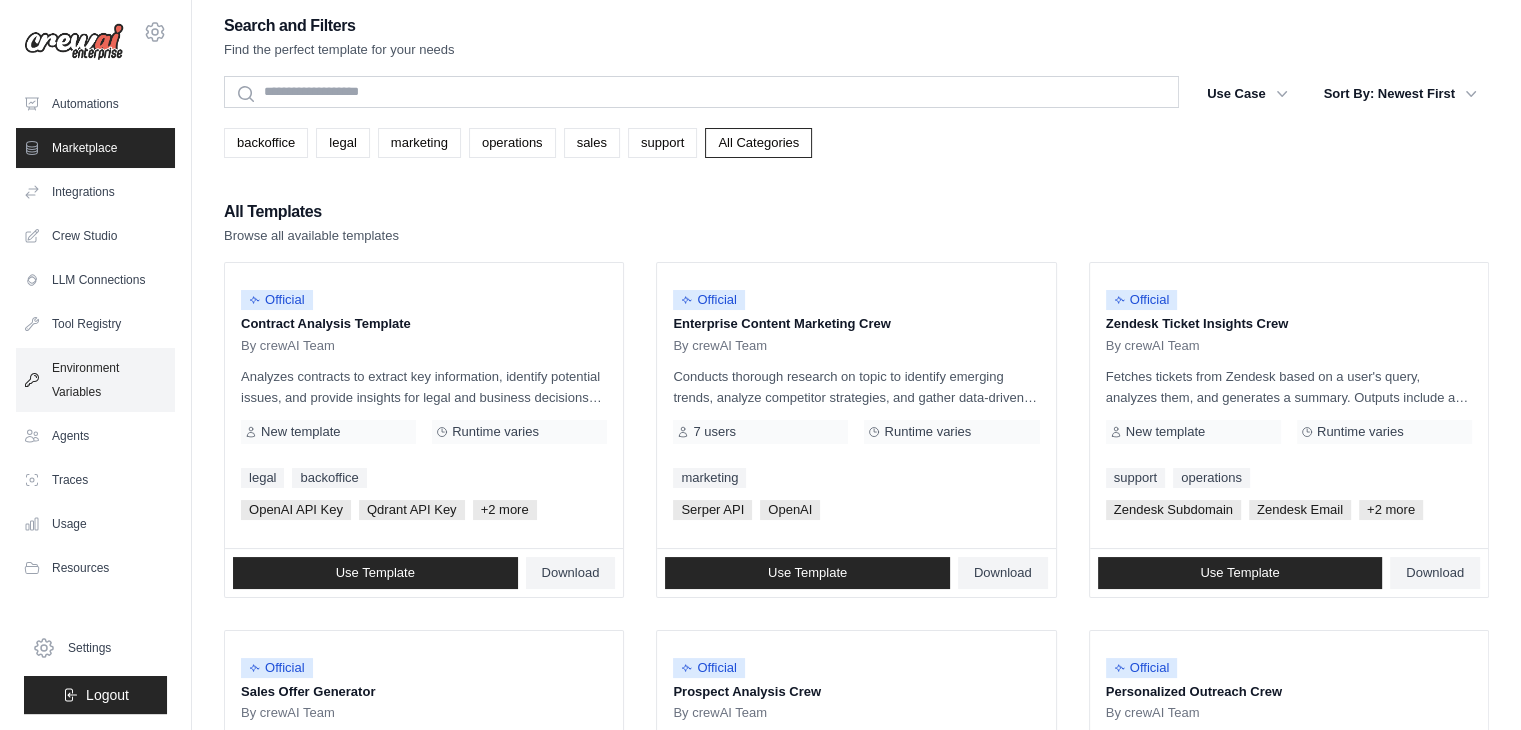 scroll, scrollTop: 0, scrollLeft: 0, axis: both 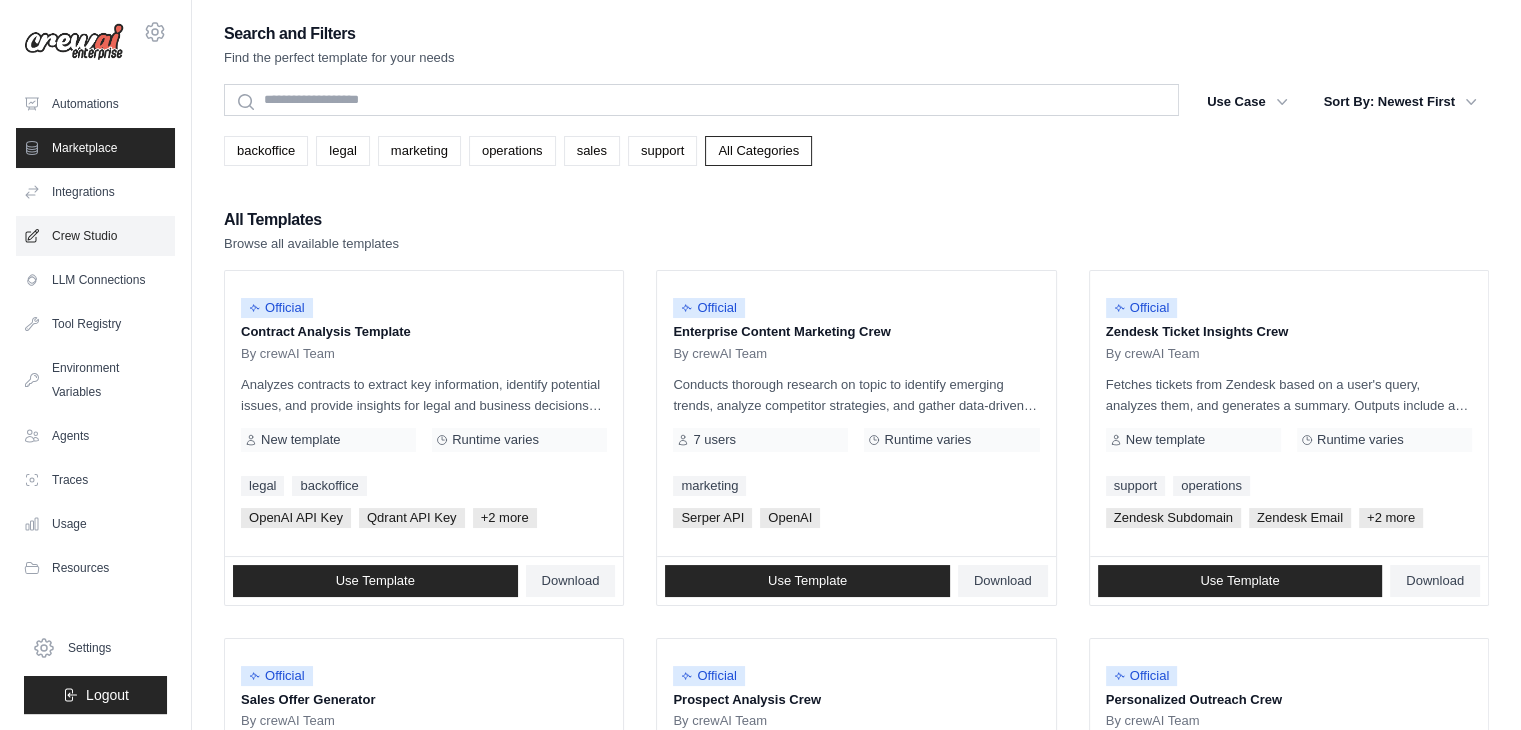 click on "Crew Studio" at bounding box center (95, 236) 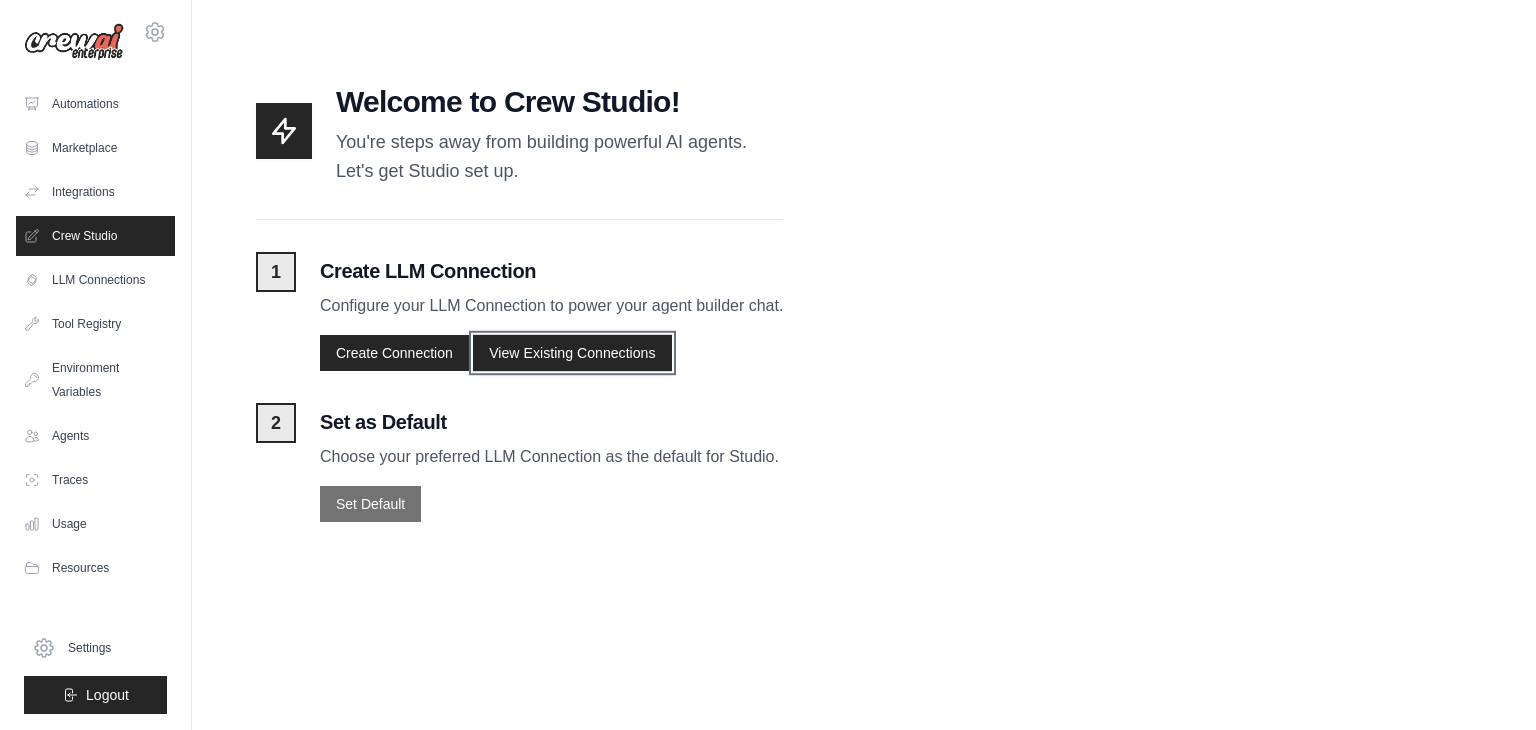 click on "View Existing Connections" at bounding box center (572, 352) 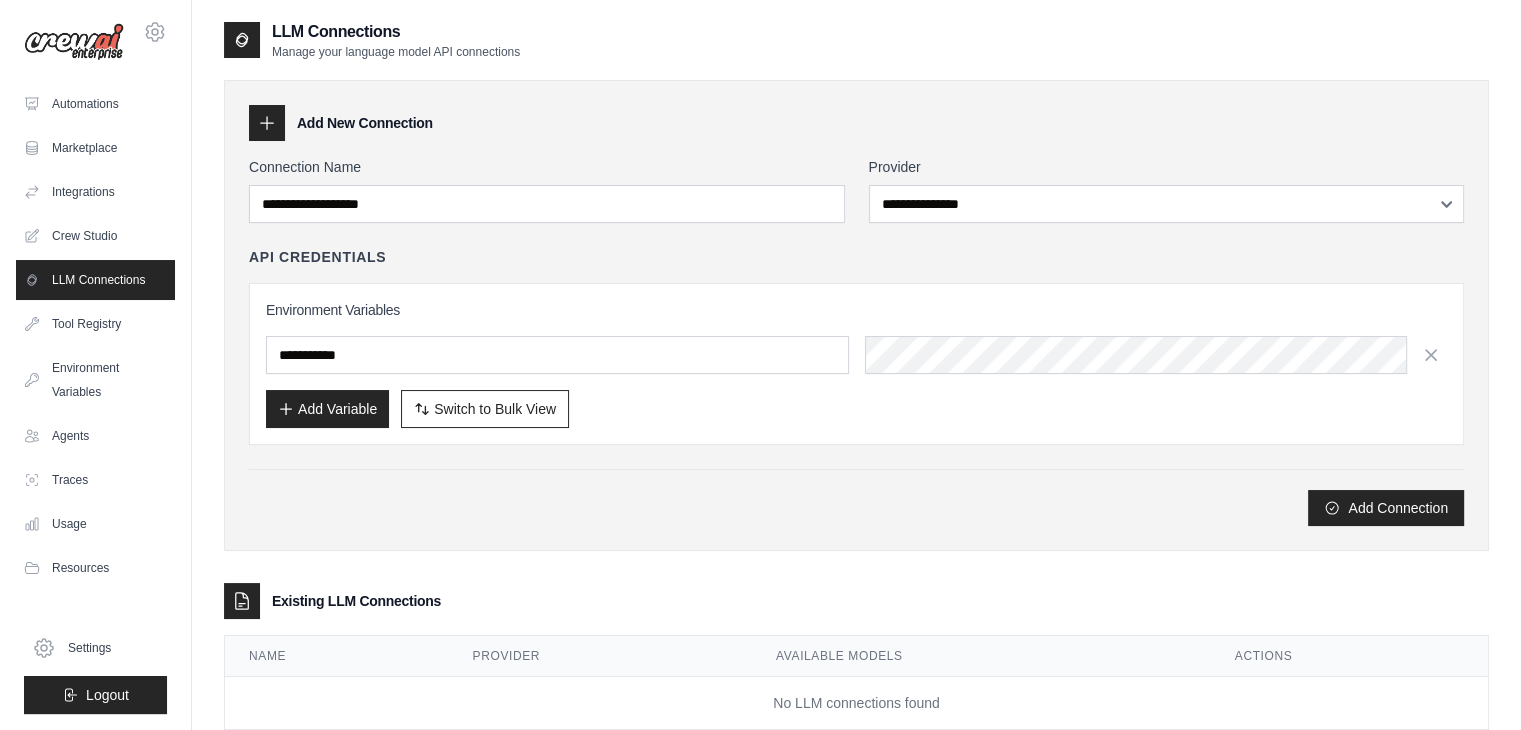 scroll, scrollTop: 49, scrollLeft: 0, axis: vertical 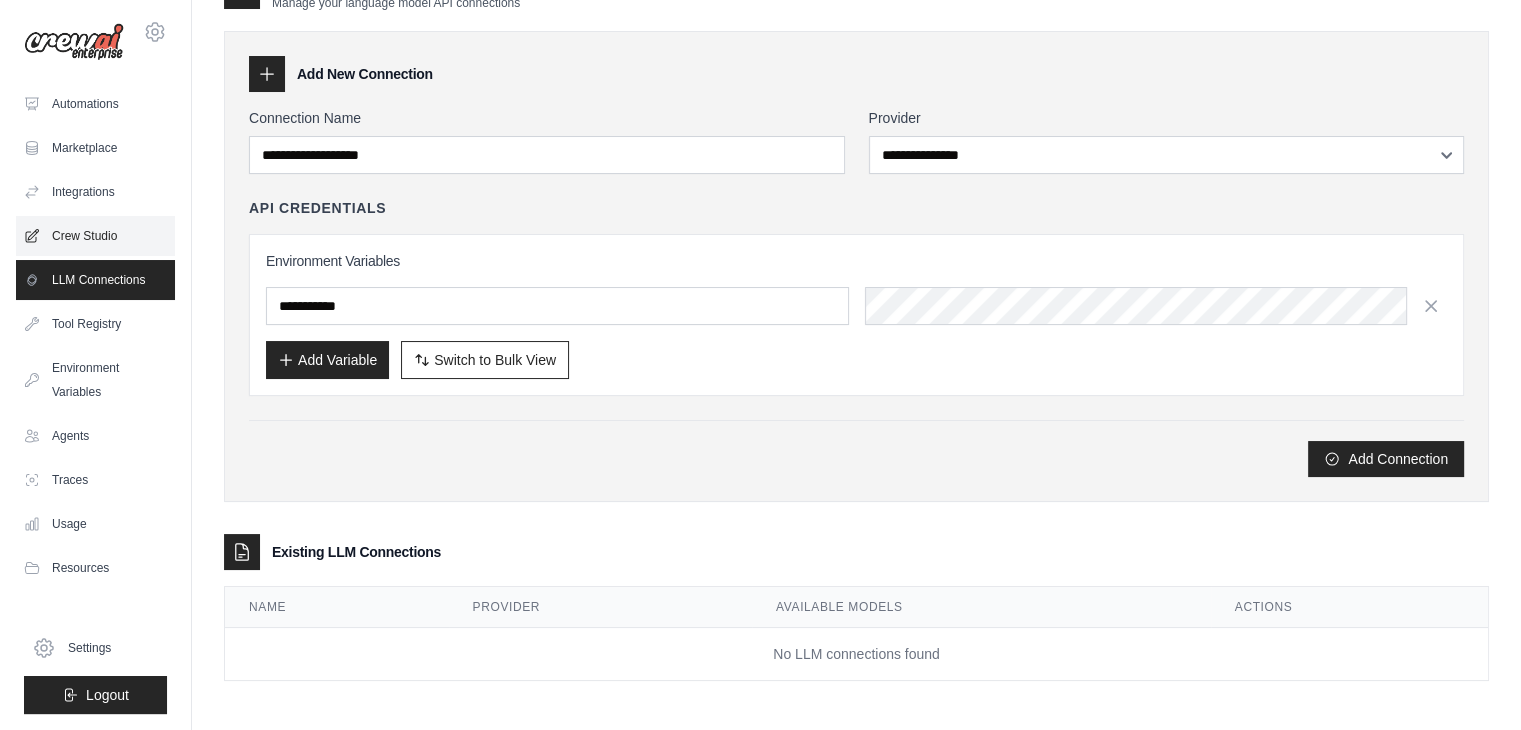 click on "Crew Studio" at bounding box center (95, 236) 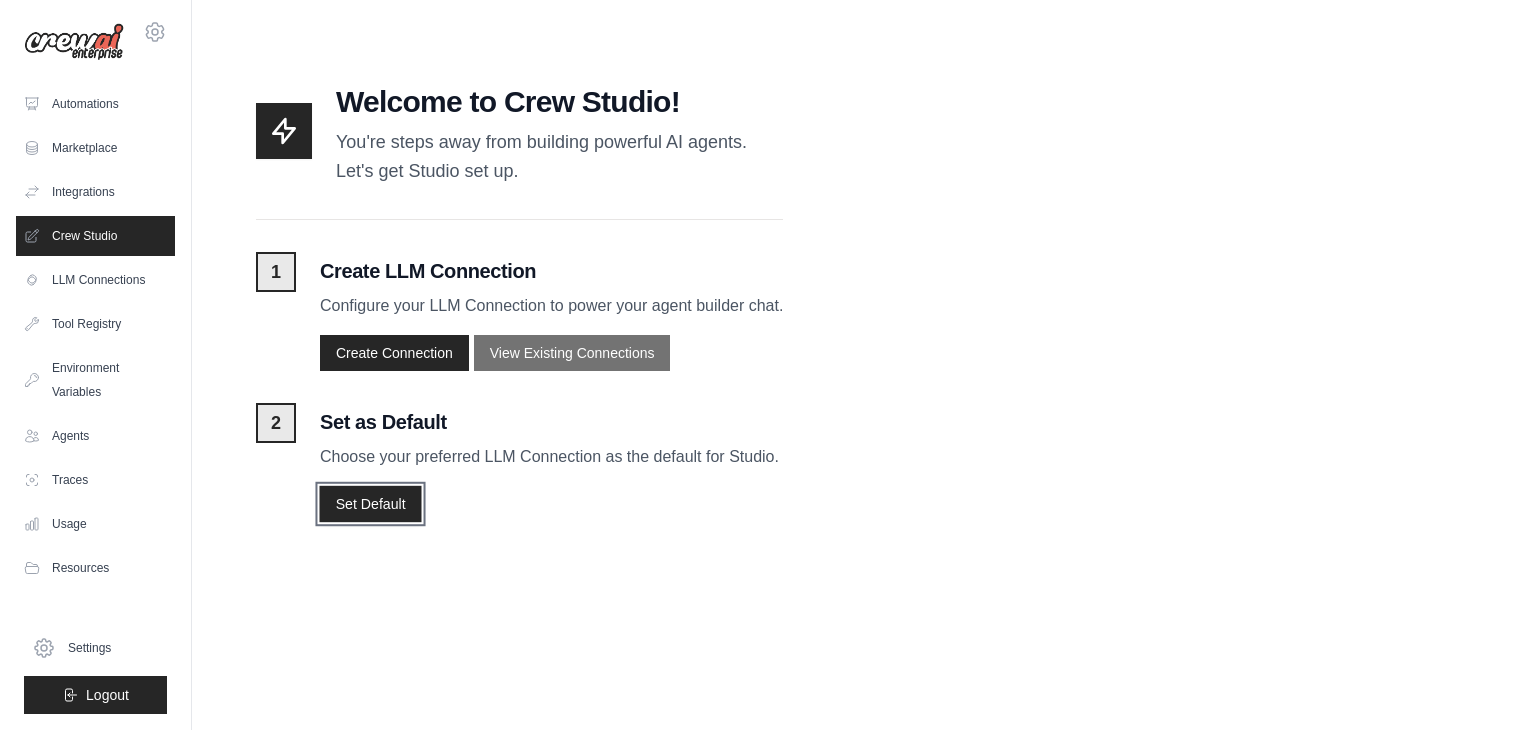 click on "Set Default" at bounding box center [370, 503] 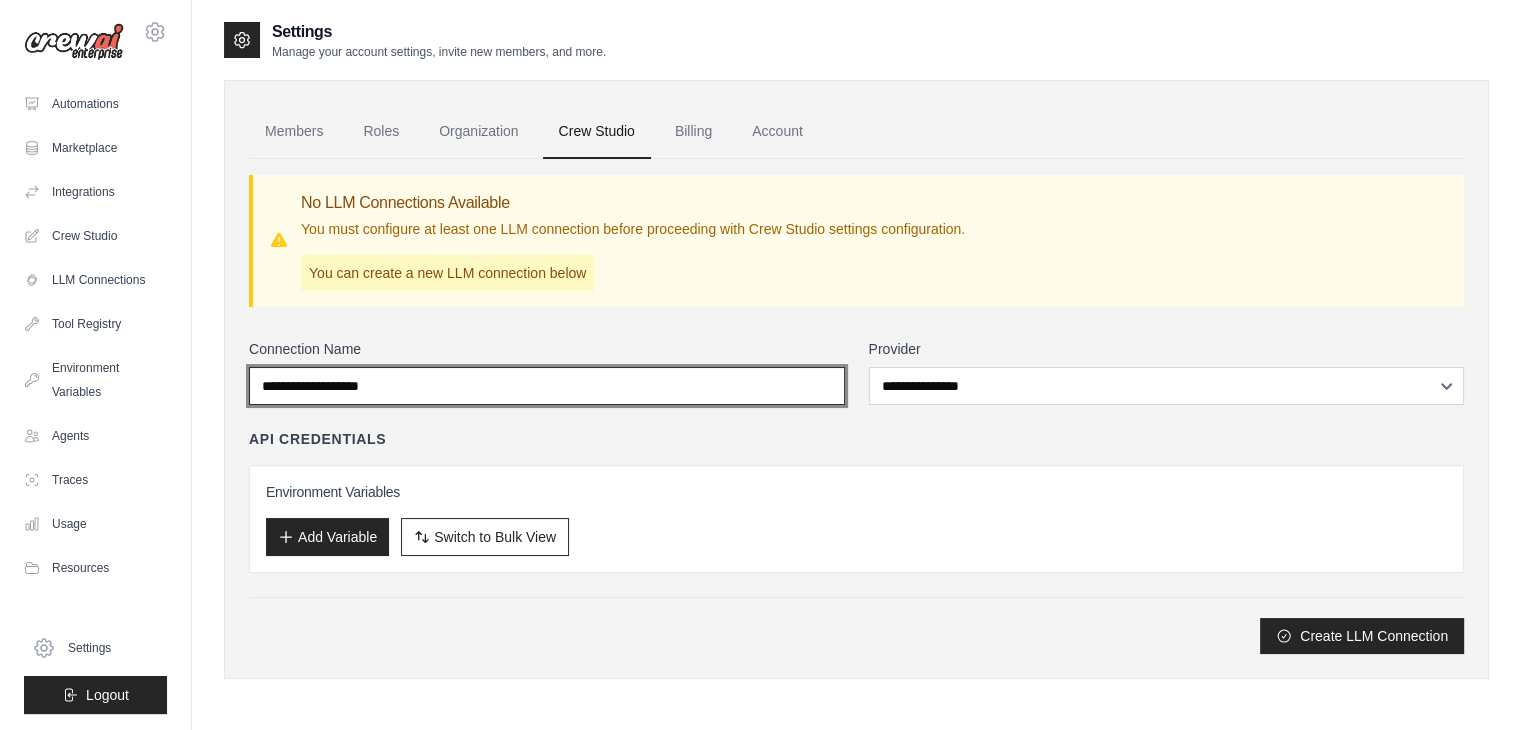click on "Connection Name" at bounding box center [547, 386] 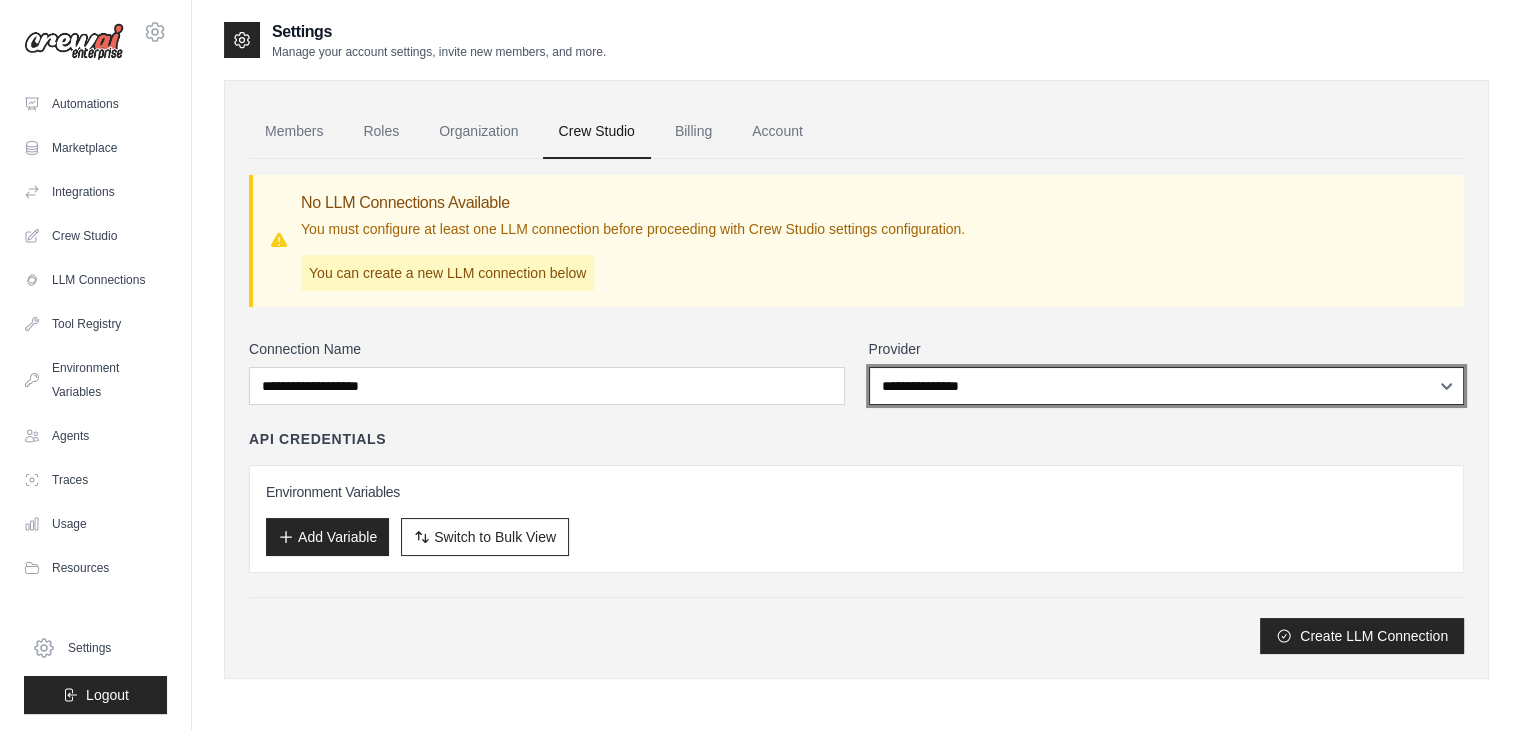 drag, startPoint x: 883, startPoint y: 387, endPoint x: 768, endPoint y: 391, distance: 115.06954 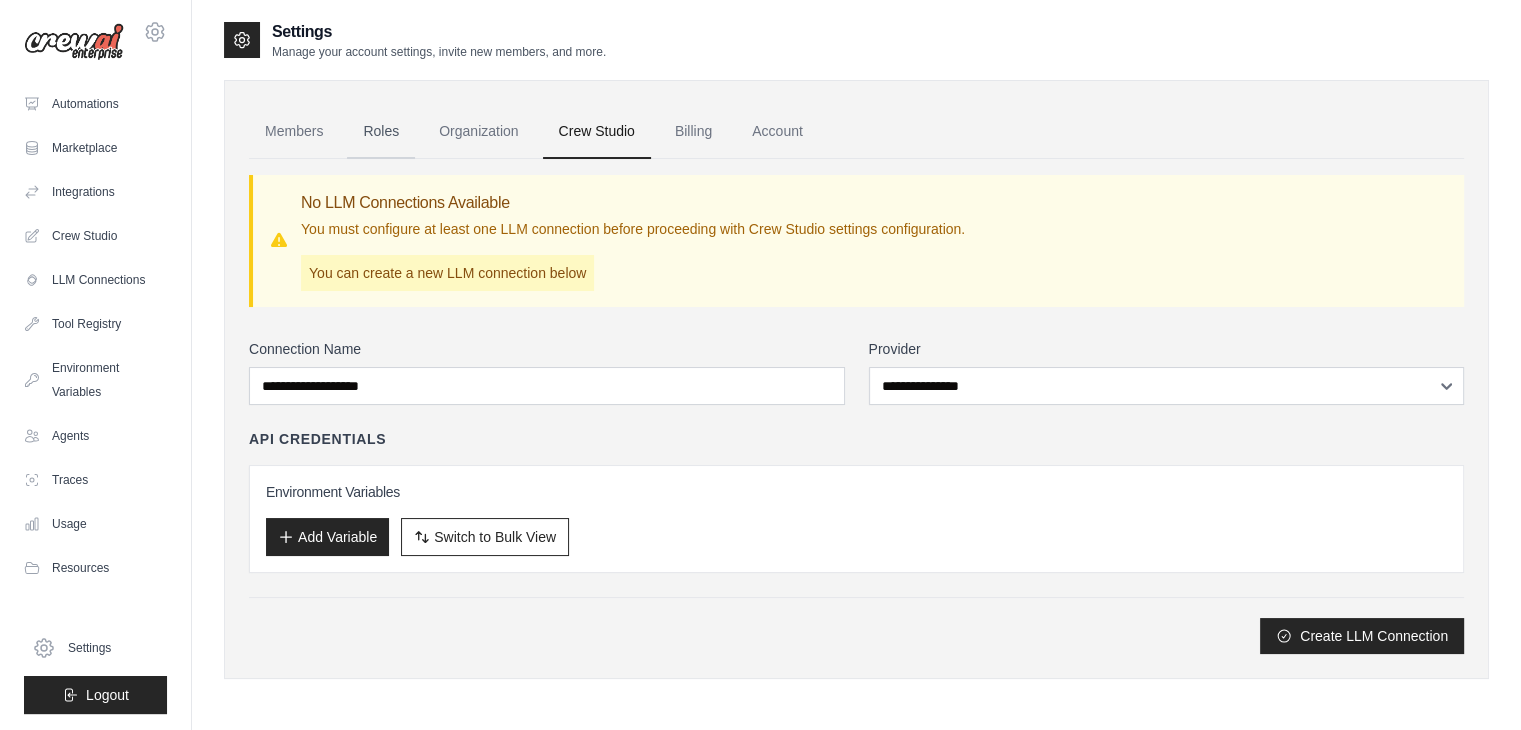 click on "Roles" at bounding box center (381, 132) 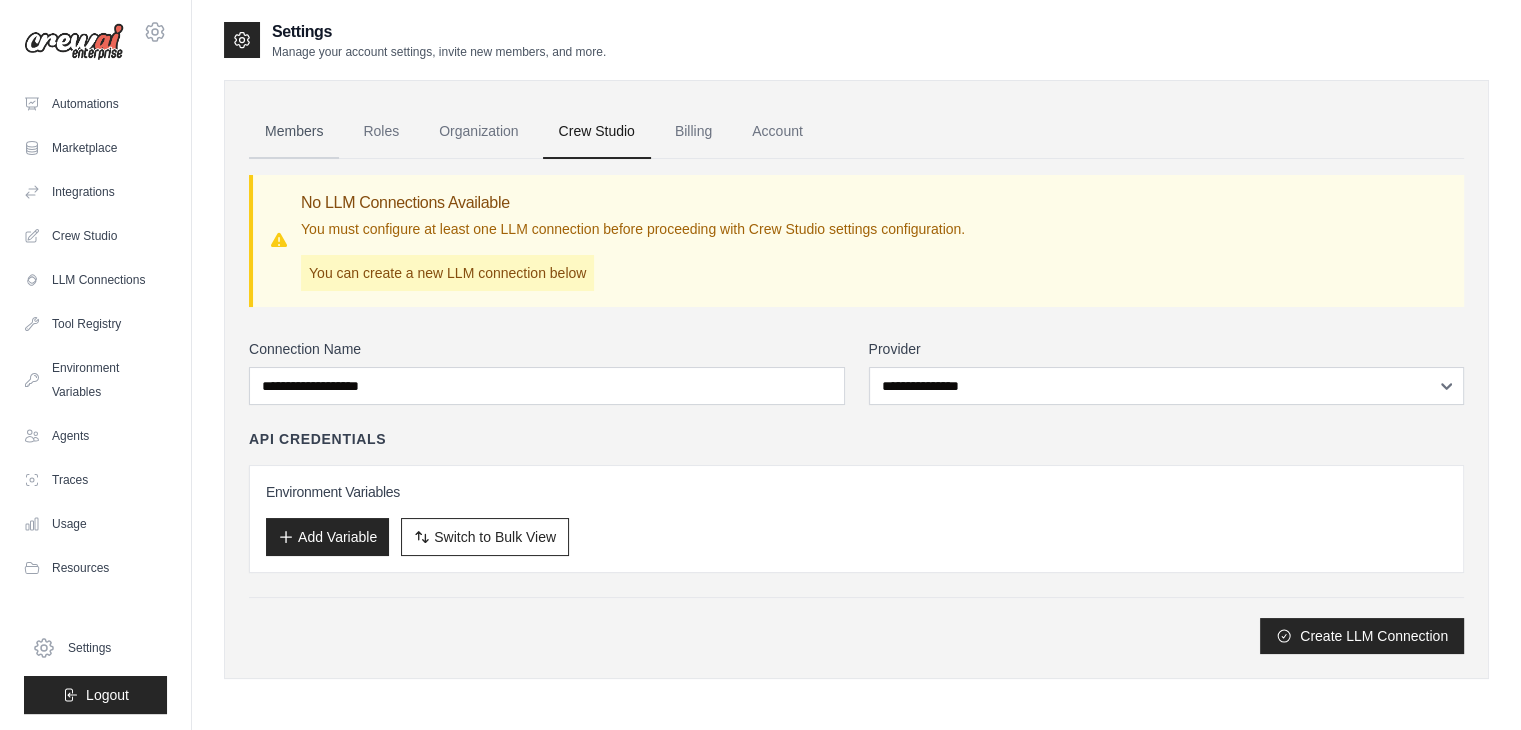 click on "Members" at bounding box center (294, 132) 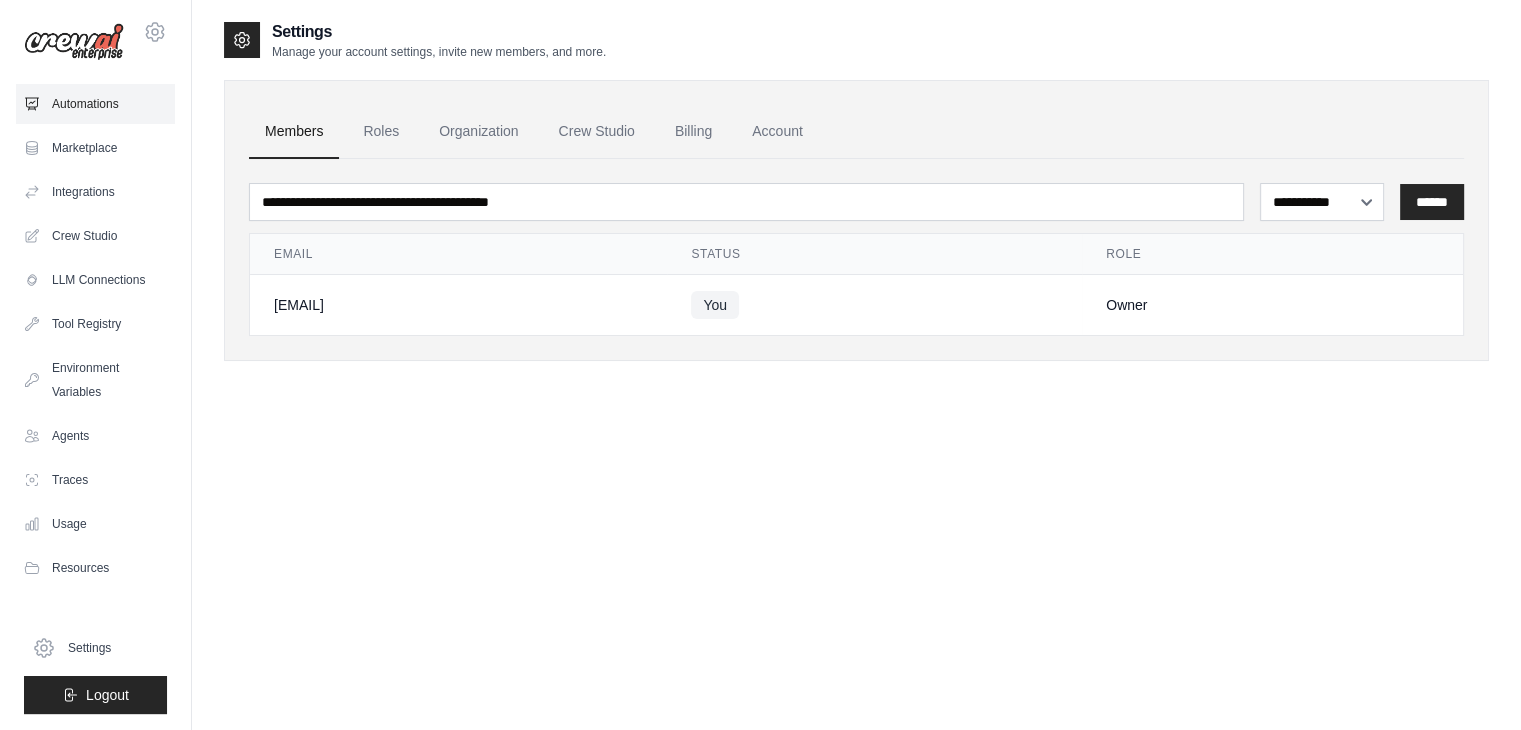 click on "Automations" at bounding box center [95, 104] 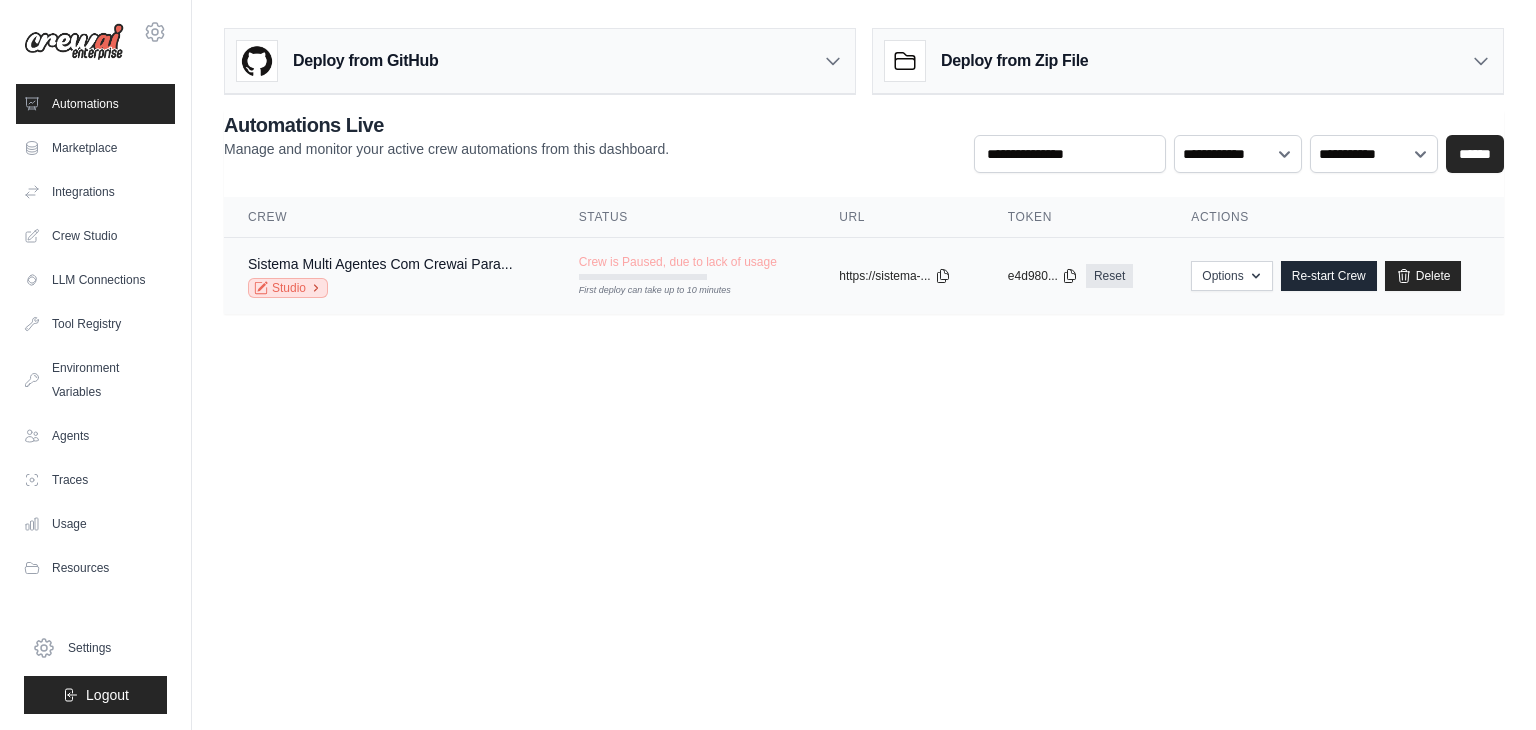 click on "Studio" at bounding box center [288, 288] 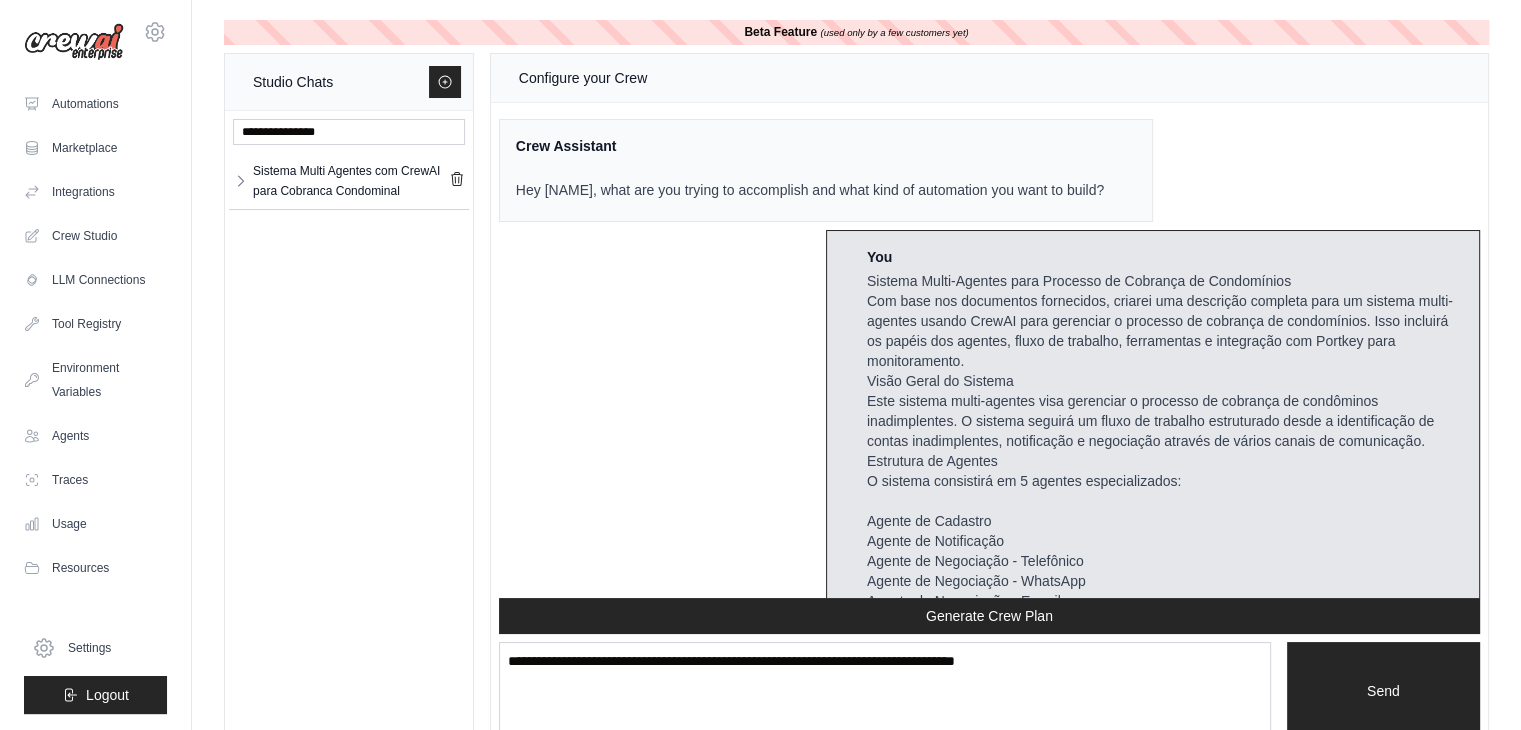 scroll, scrollTop: 10856, scrollLeft: 0, axis: vertical 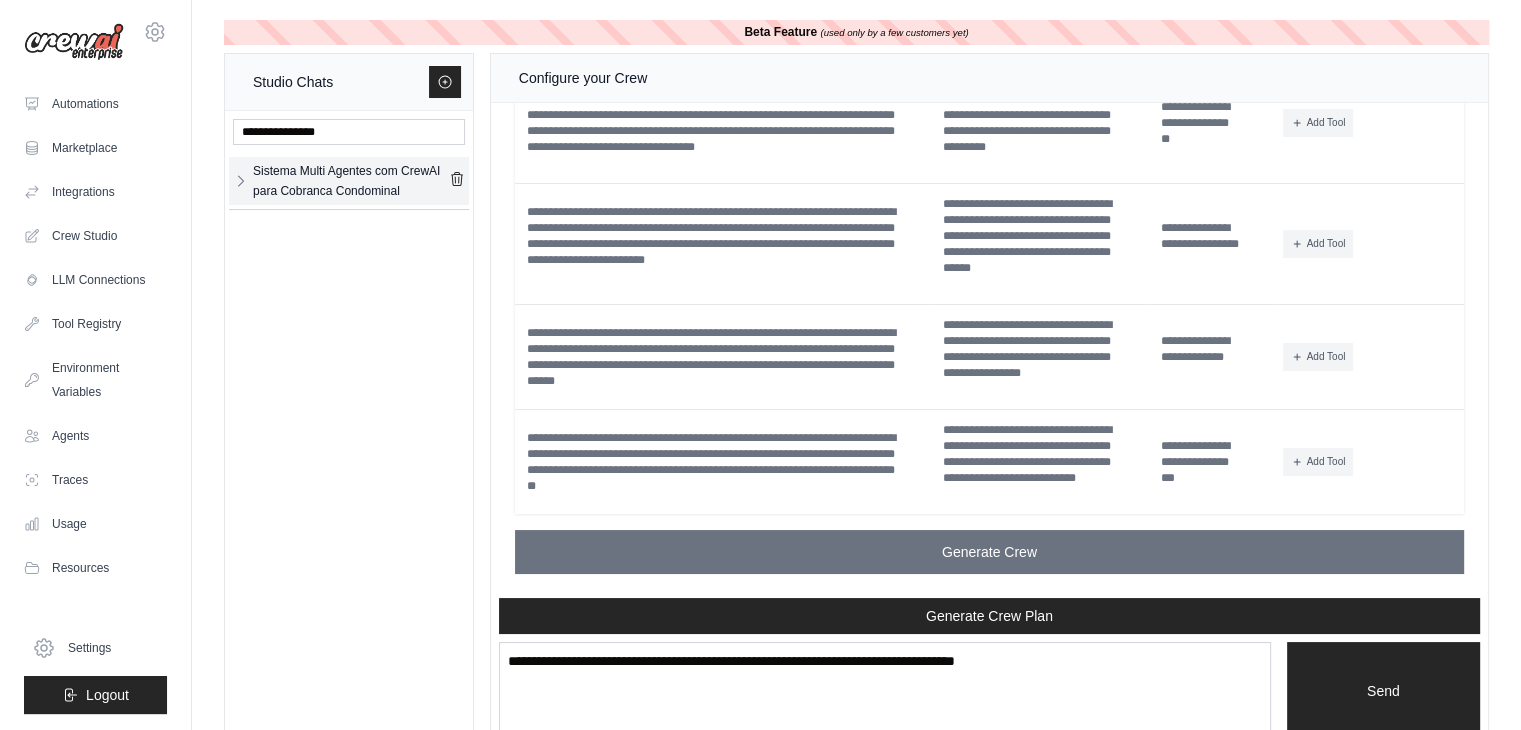 click on "Sistema Multi Agentes com CrewAI para Cobranca Condominal" at bounding box center (351, 181) 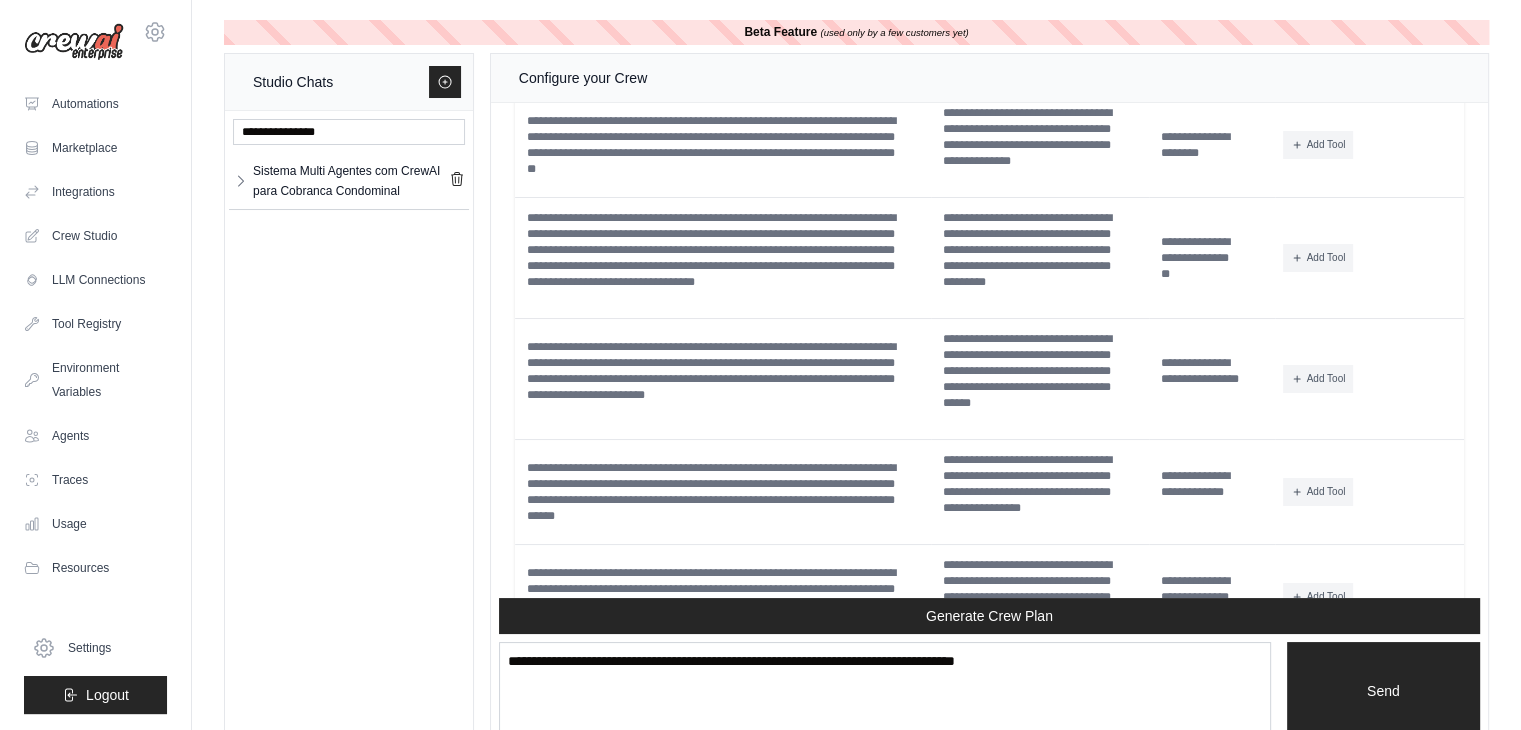scroll, scrollTop: 10456, scrollLeft: 0, axis: vertical 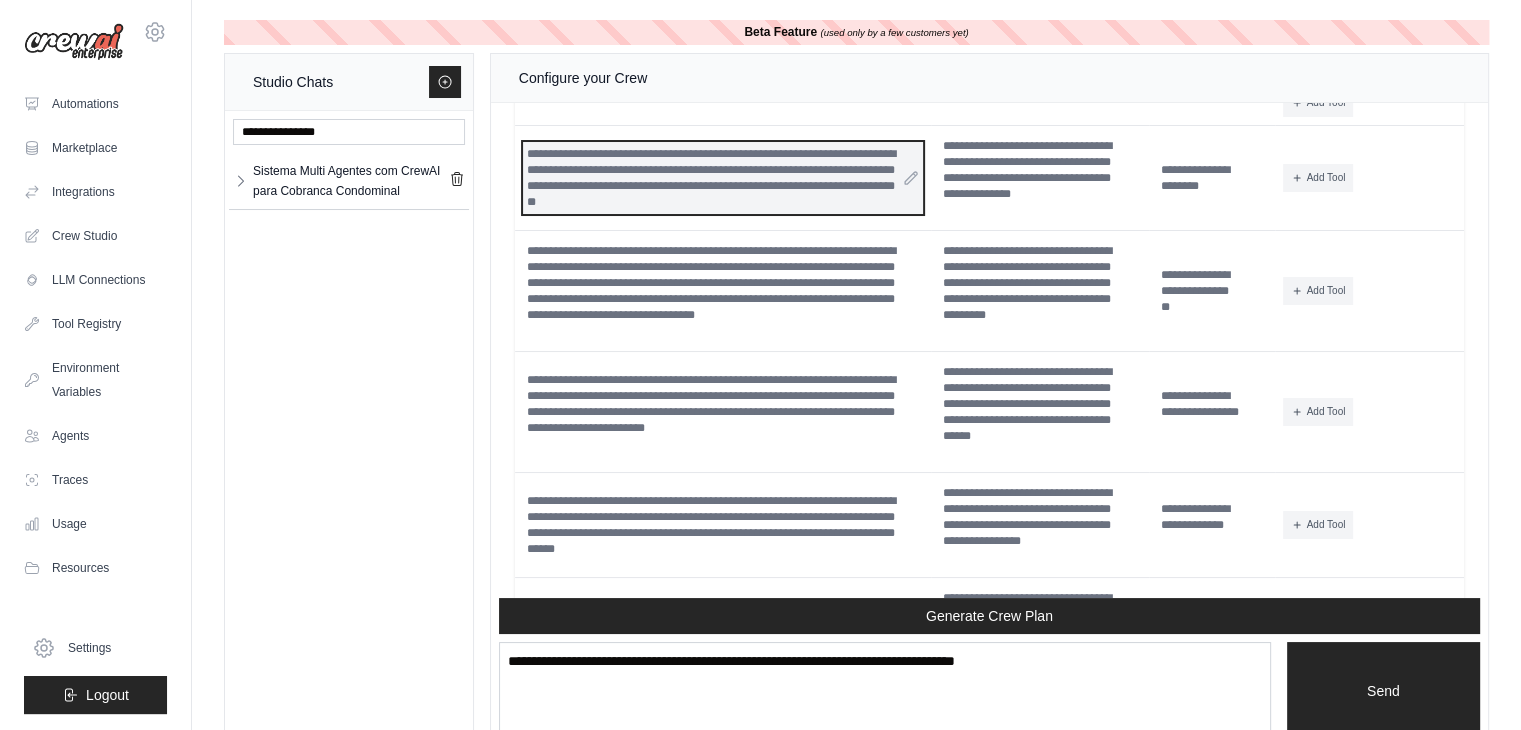 click on "**********" at bounding box center [723, 178] 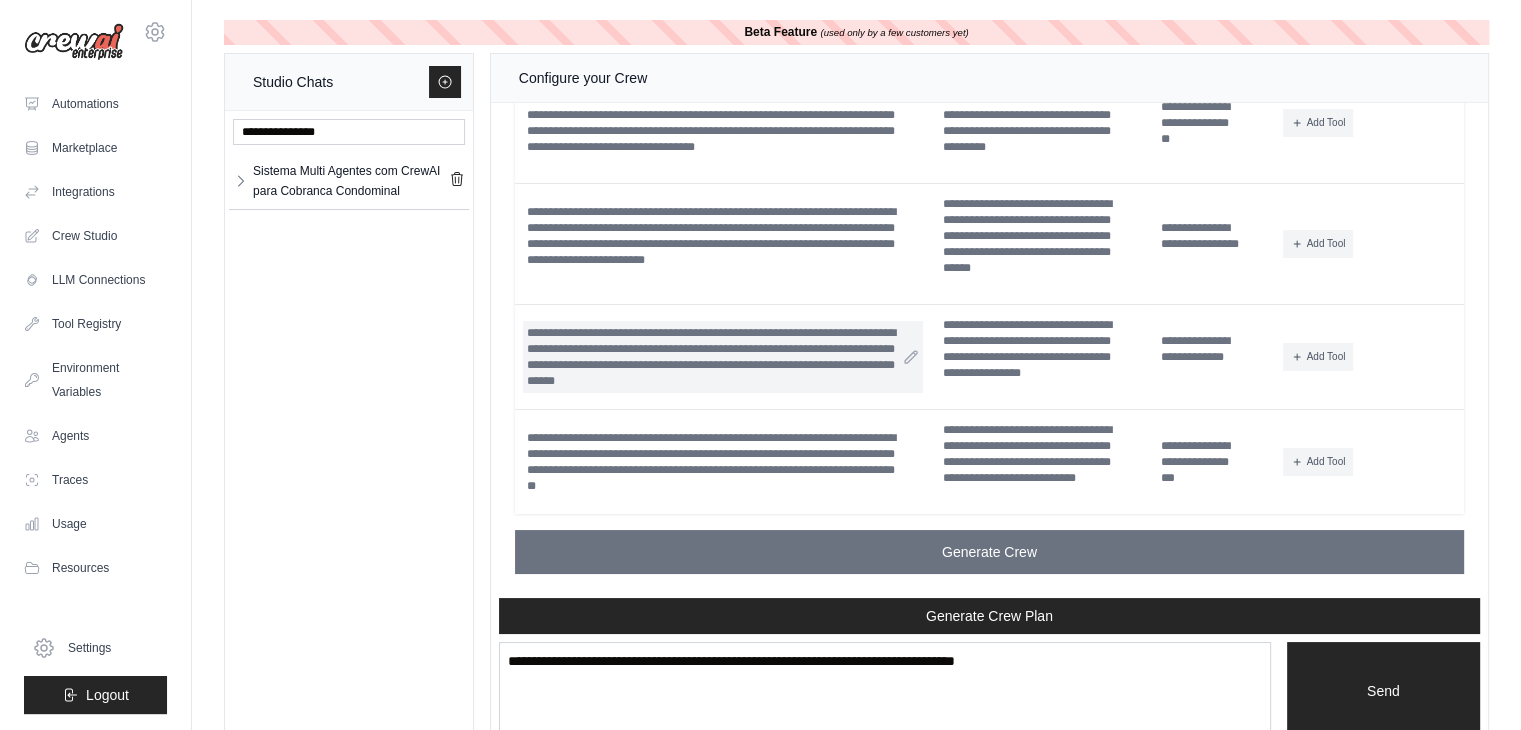scroll, scrollTop: 10856, scrollLeft: 0, axis: vertical 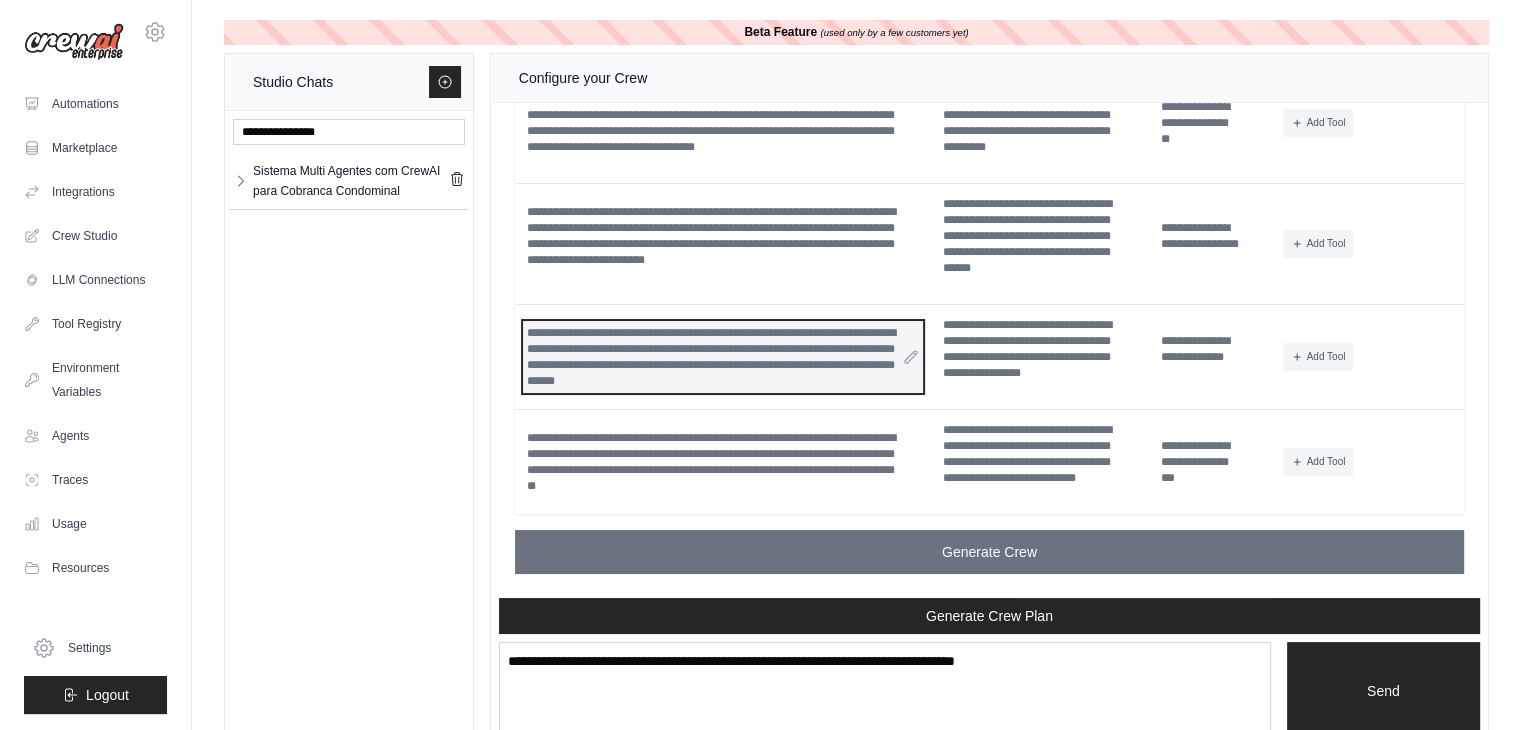 click on "**********" at bounding box center (723, 357) 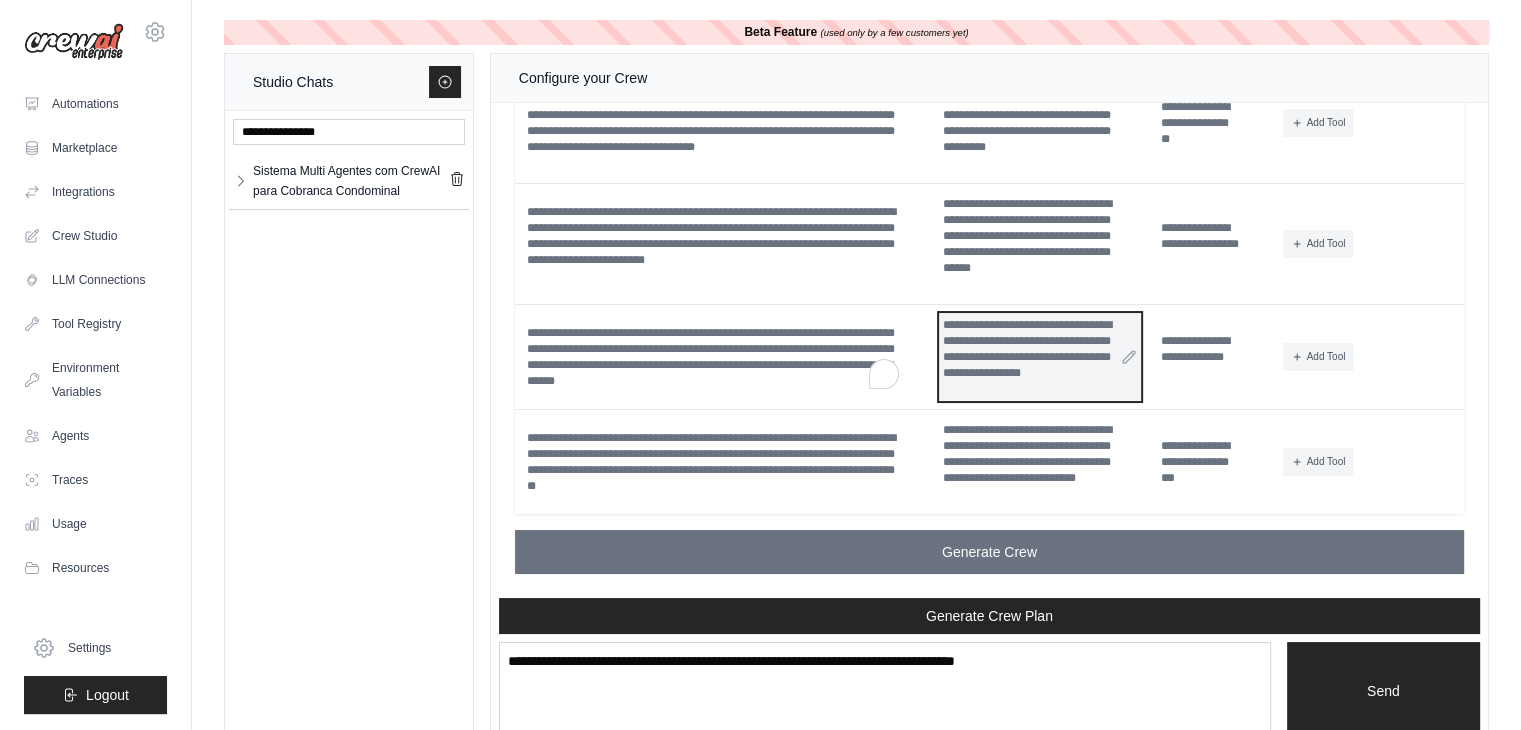 click on "**********" at bounding box center (1040, 357) 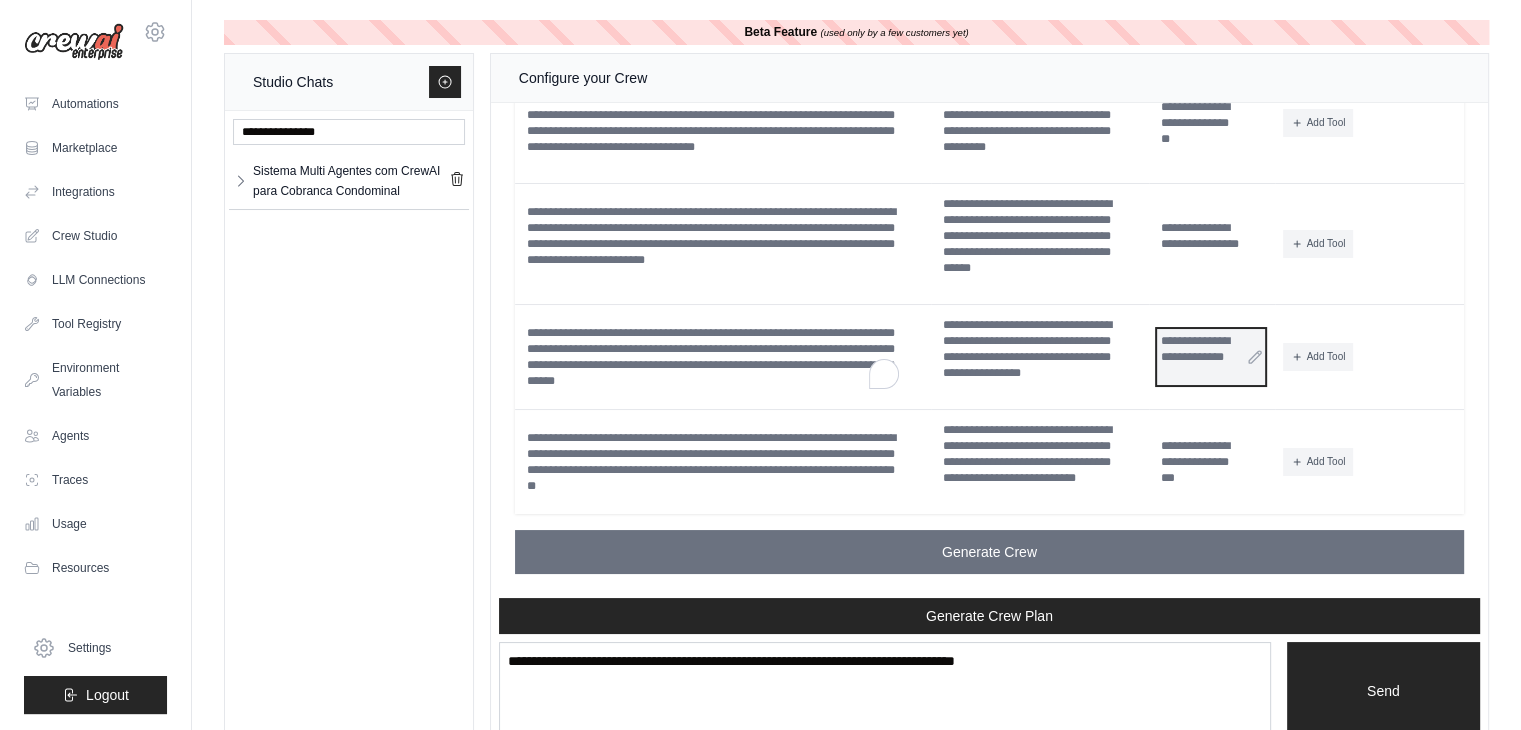 click on "**********" at bounding box center [1211, 357] 